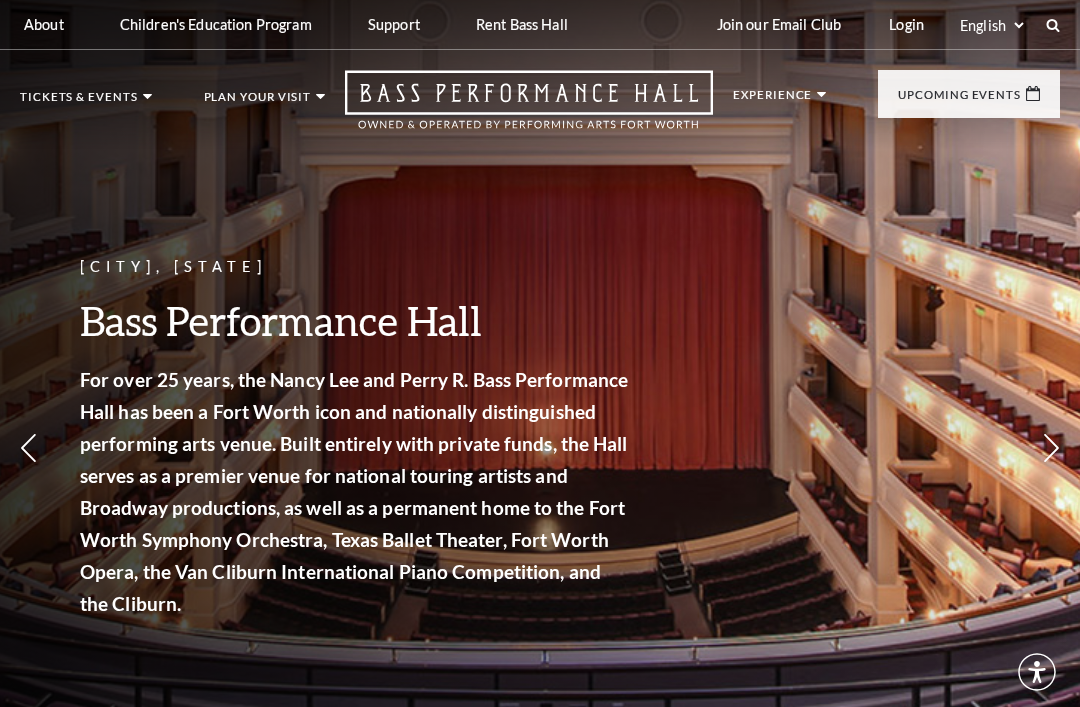 scroll, scrollTop: 0, scrollLeft: 0, axis: both 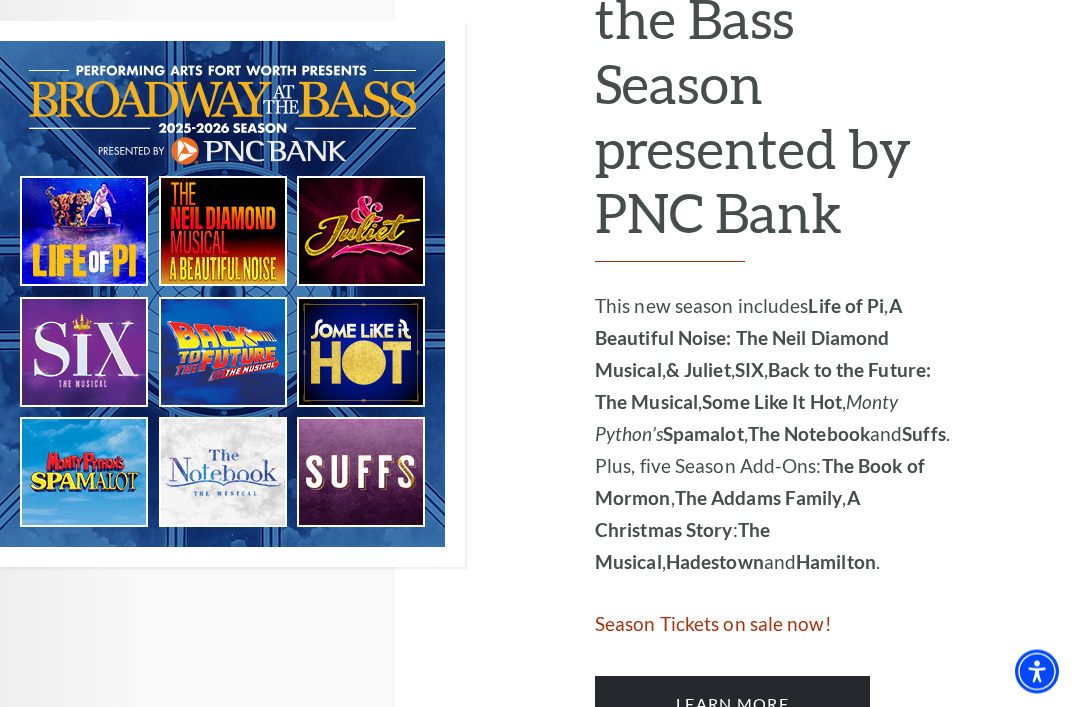click at bounding box center (232, 295) 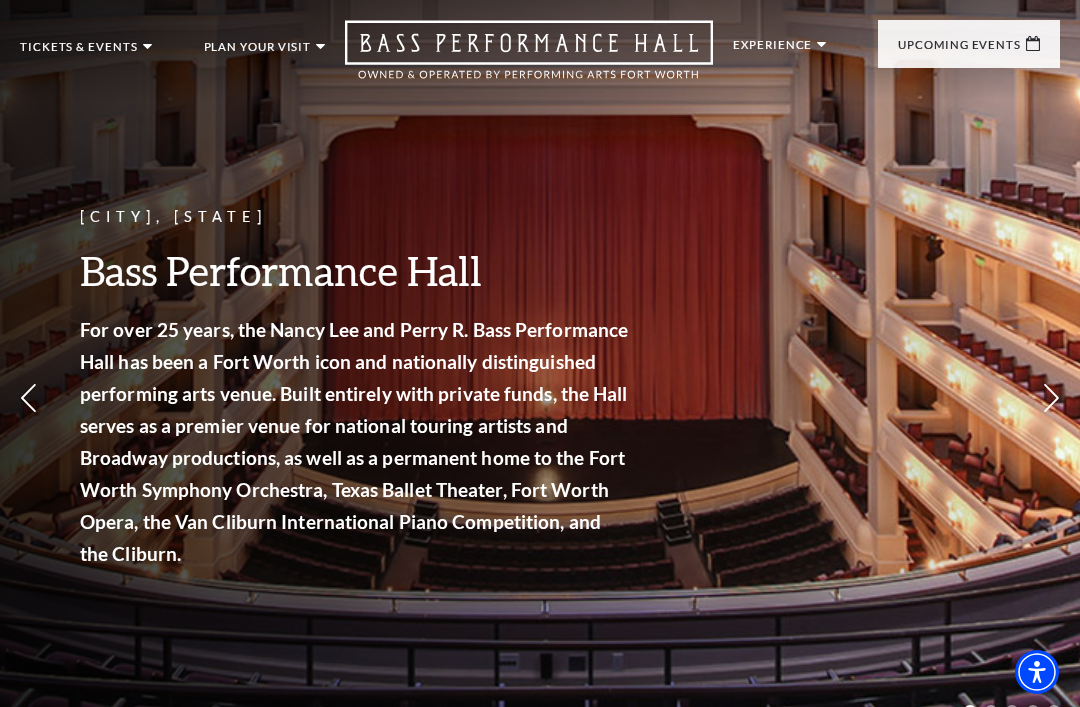 scroll, scrollTop: 0, scrollLeft: 0, axis: both 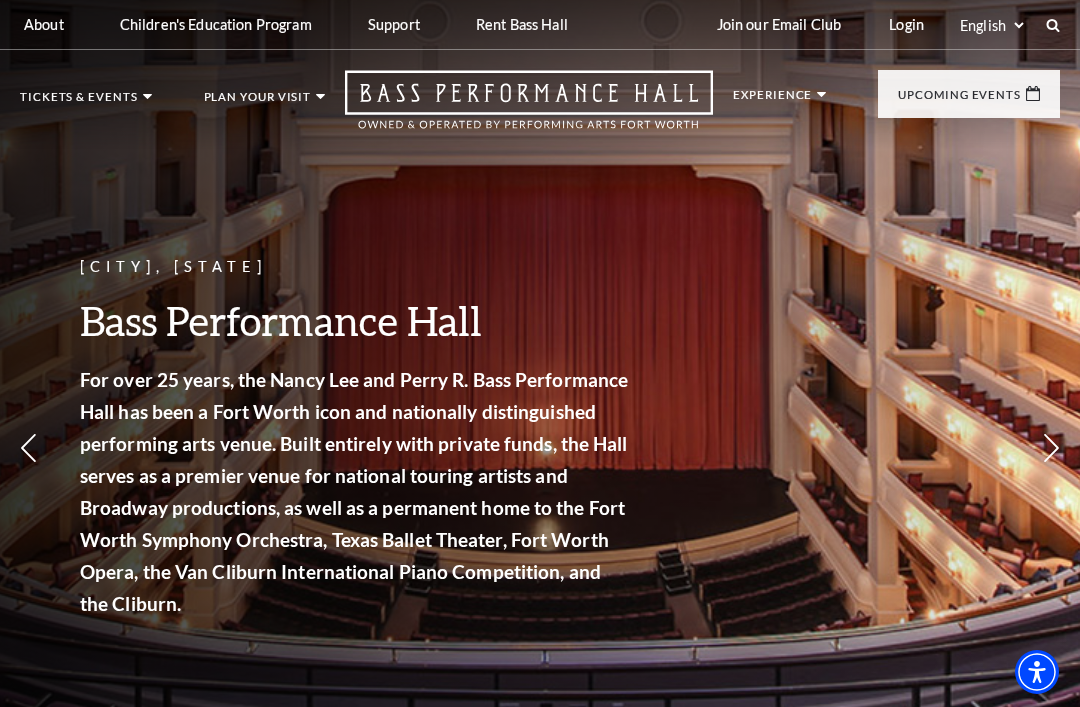 click on "Tickets & Events
Now On Sale
Broadway At The Bass presented by PNC Bank
Irwin Steel Popular Entertainment
The Cliburn
Calendar
Season Tickets
Group Tickets
Mobile Ticketing
Ticket Exchanges
Ticket Guidelines
Lottery Tickets
Gift Certificates
Broadway At The Bass
Experience the best of touring Broadway in a world-class venue.
View Events
Season Ticket Benefits" at bounding box center (540, 99) 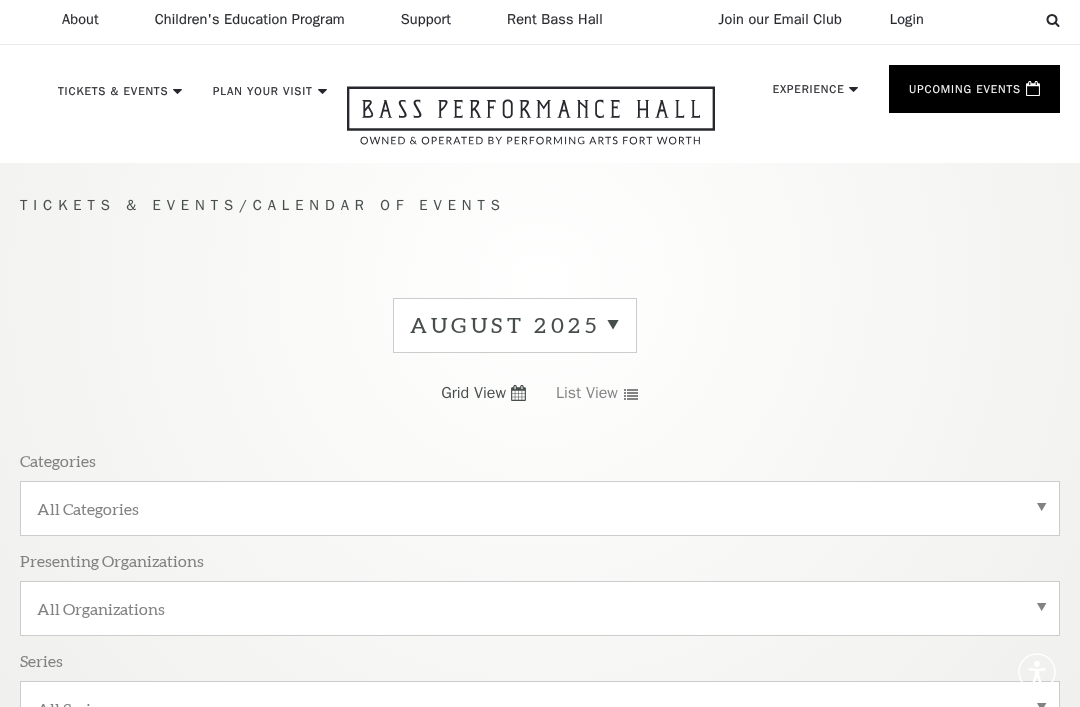 scroll, scrollTop: 0, scrollLeft: 0, axis: both 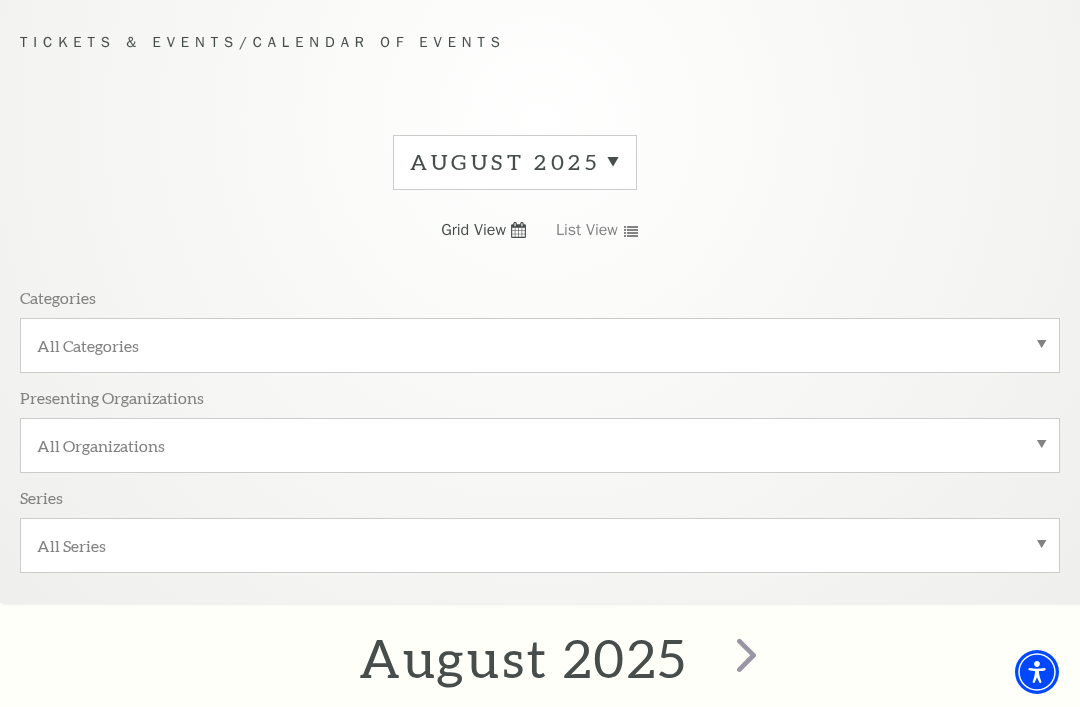 click on "All Categories" at bounding box center [540, 345] 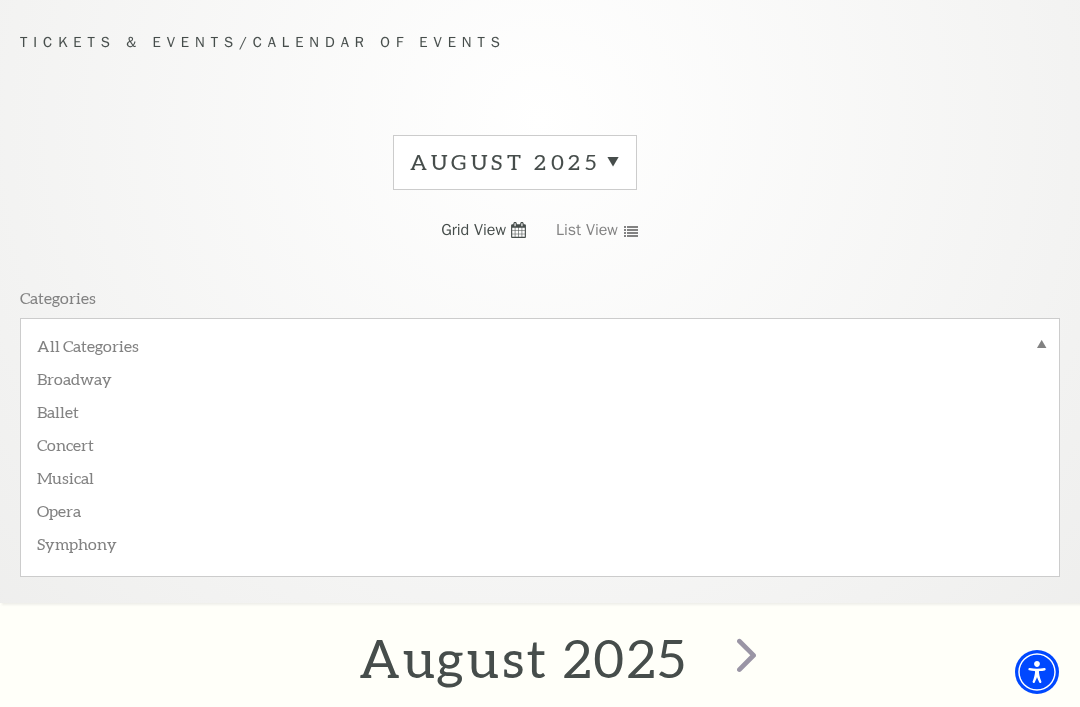 click on "Musical" at bounding box center [540, 476] 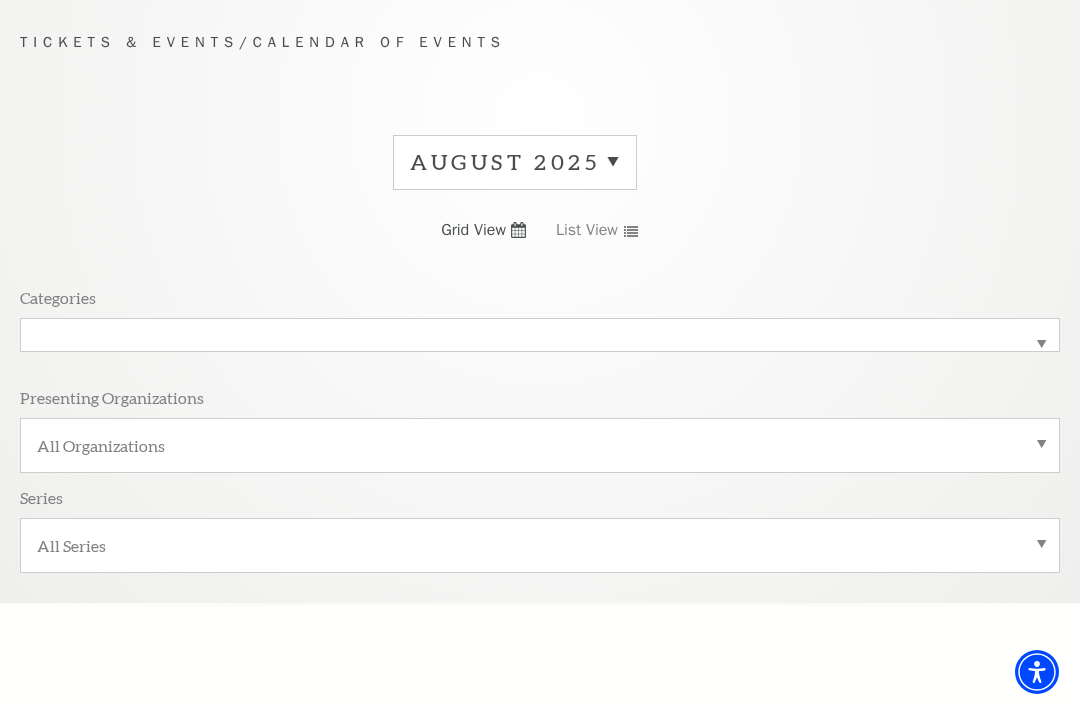 click on "All Organizations" at bounding box center [540, 445] 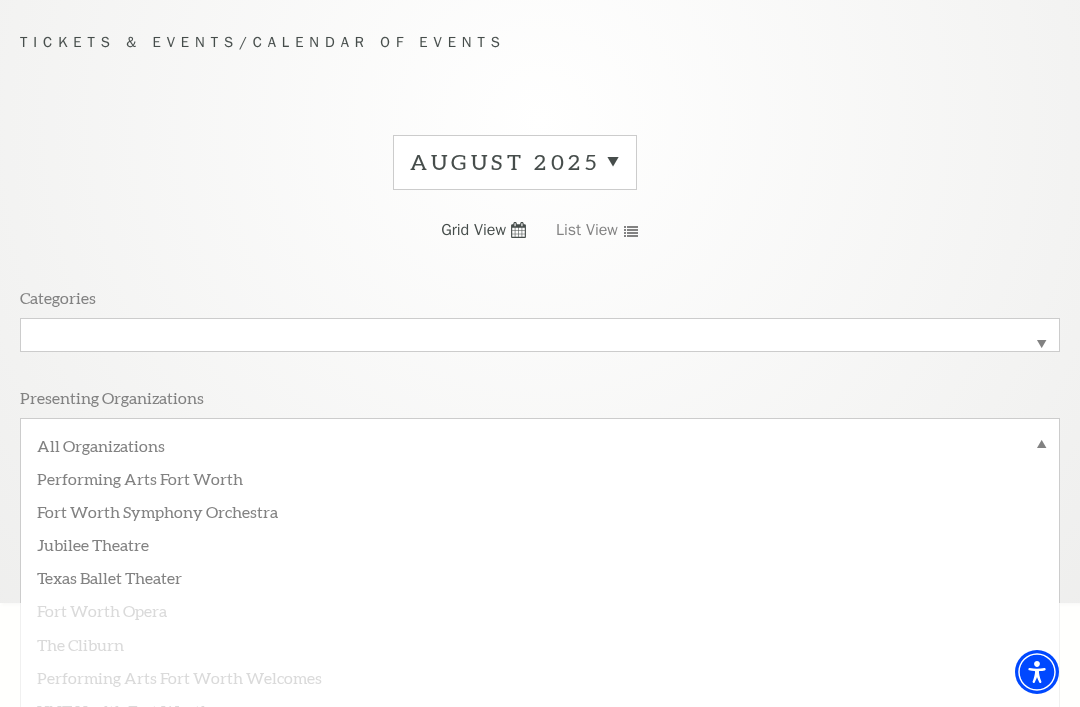 click on "All Organizations     Performing Arts Fort Worth   Fort Worth Symphony Orchestra   Jubilee Theatre   Texas Ballet Theater   Fort Worth Opera   The Cliburn   Performing Arts Fort Worth Welcomes   UNT Health Fort Worth   Produced by the National Juneteenth Museum and Presented by Fidelity Investments   Fidelity Investments" at bounding box center (540, 445) 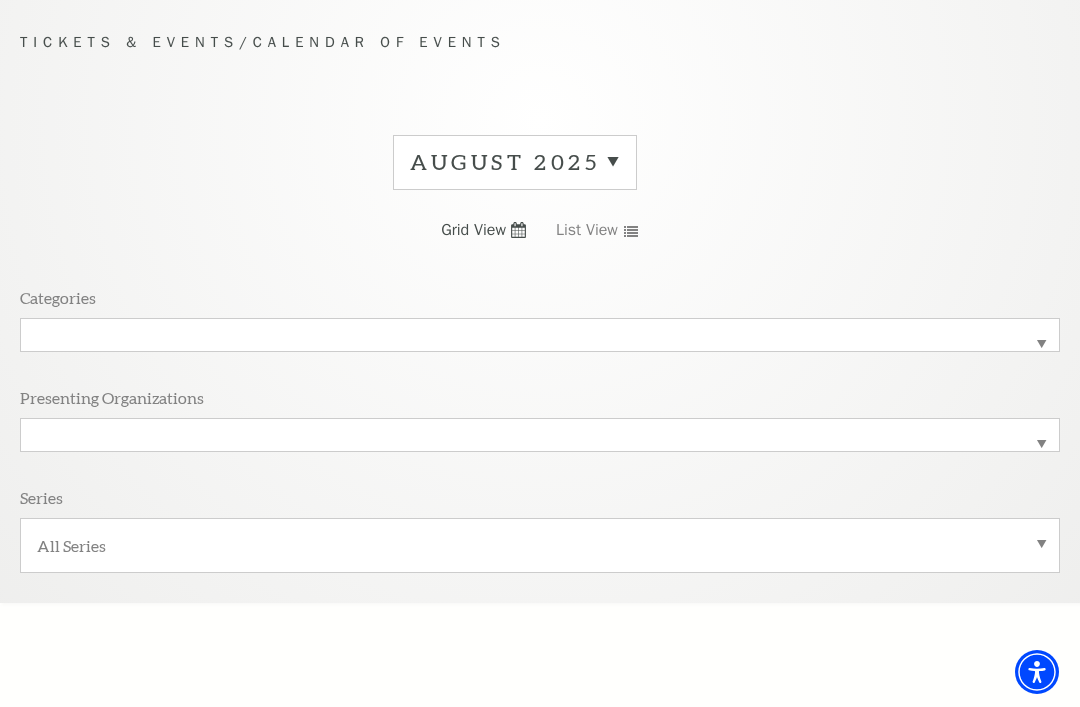 click on "All Series" at bounding box center [540, 545] 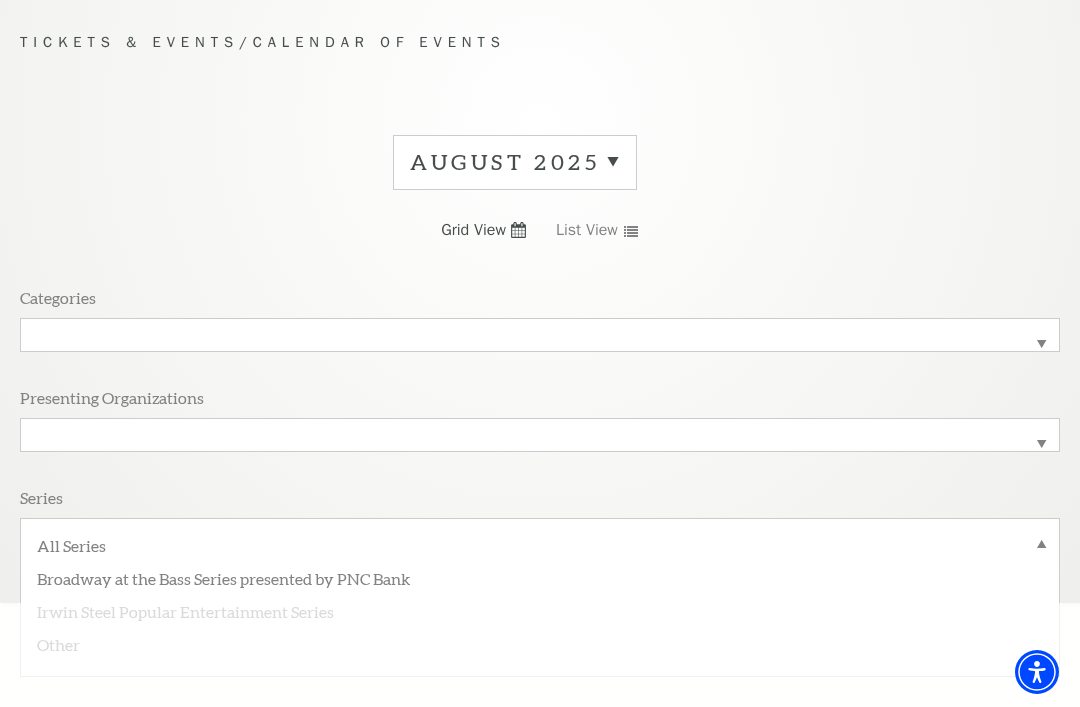click on "All Series" at bounding box center (540, 548) 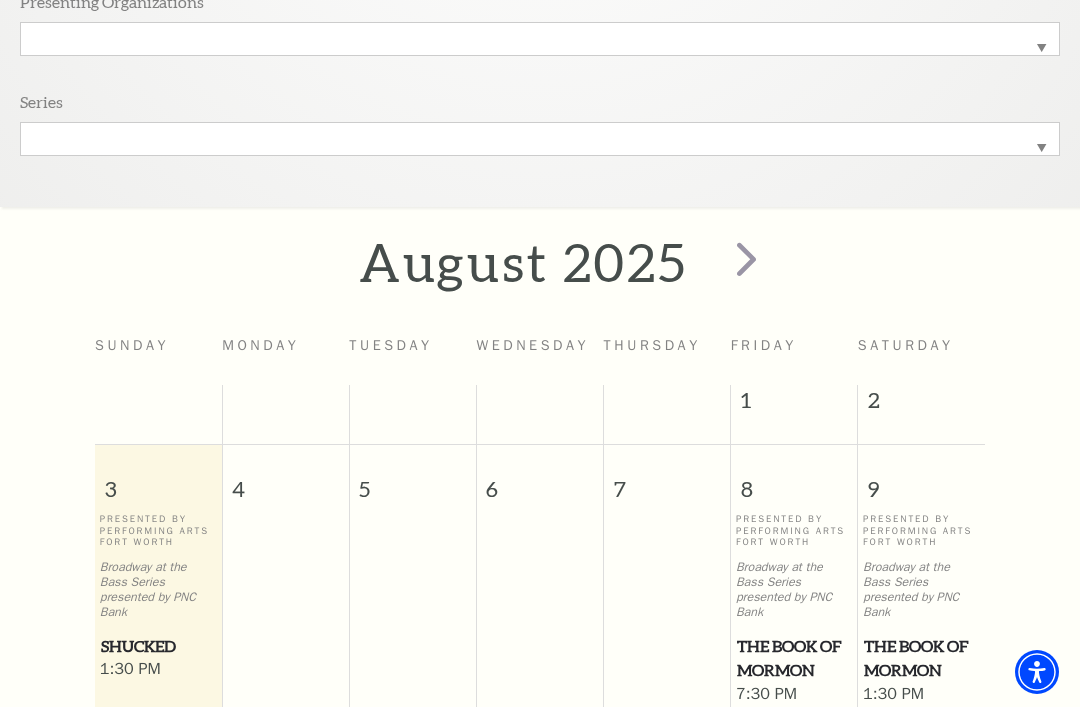 scroll, scrollTop: 629, scrollLeft: 0, axis: vertical 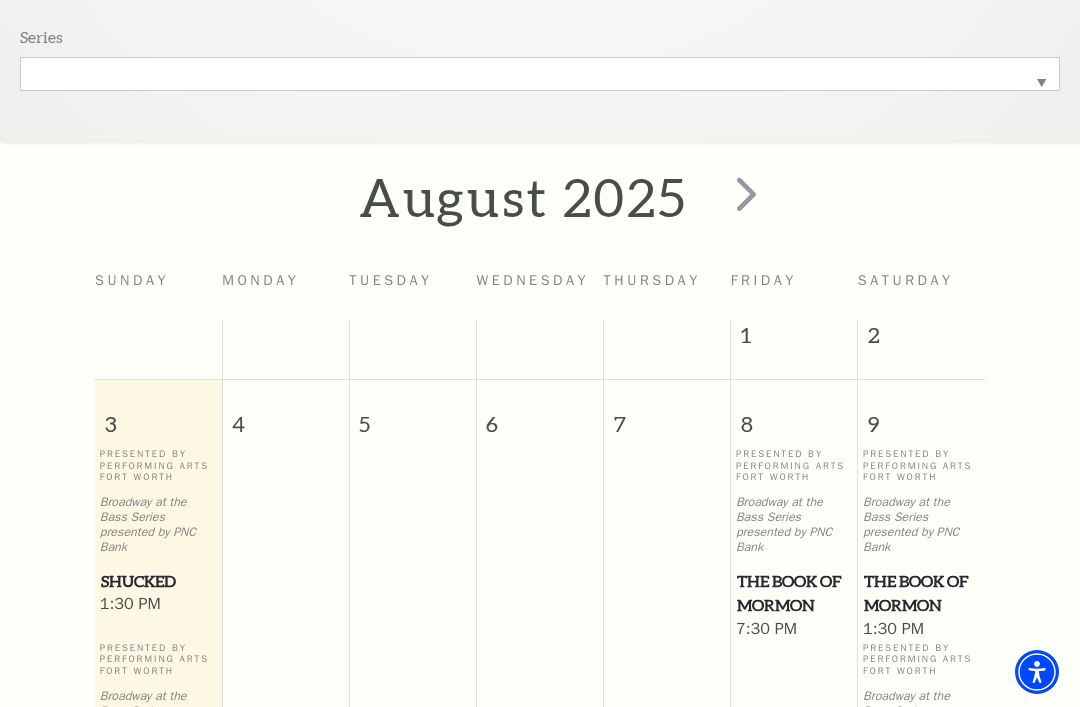 click at bounding box center [746, 193] 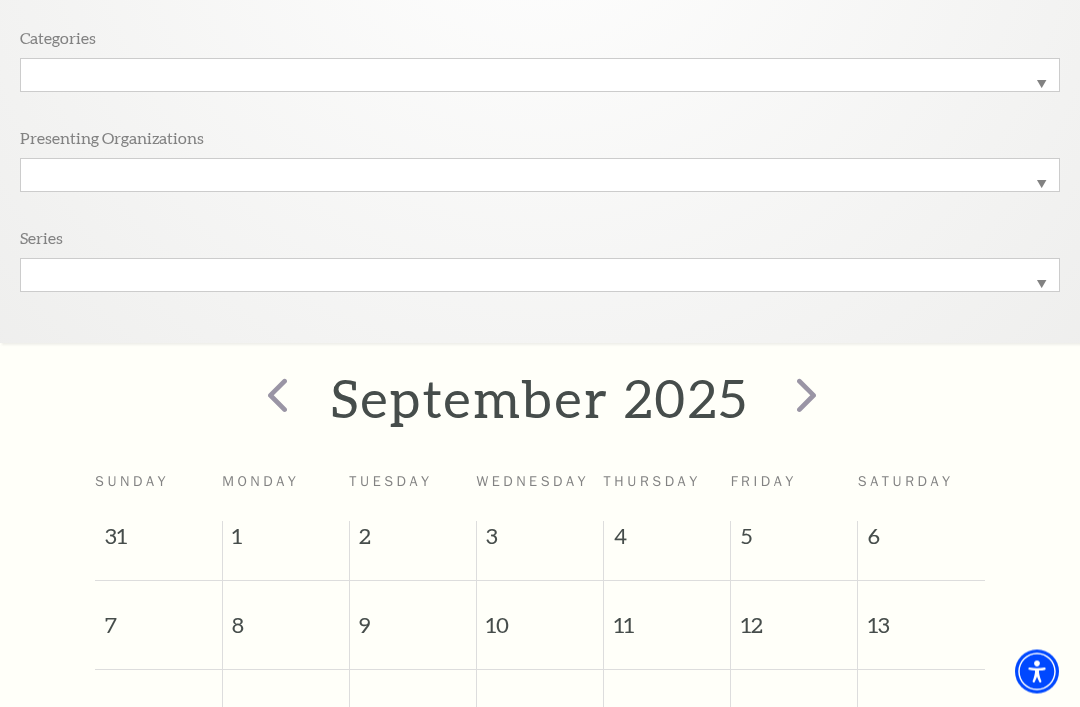 scroll, scrollTop: 168, scrollLeft: 0, axis: vertical 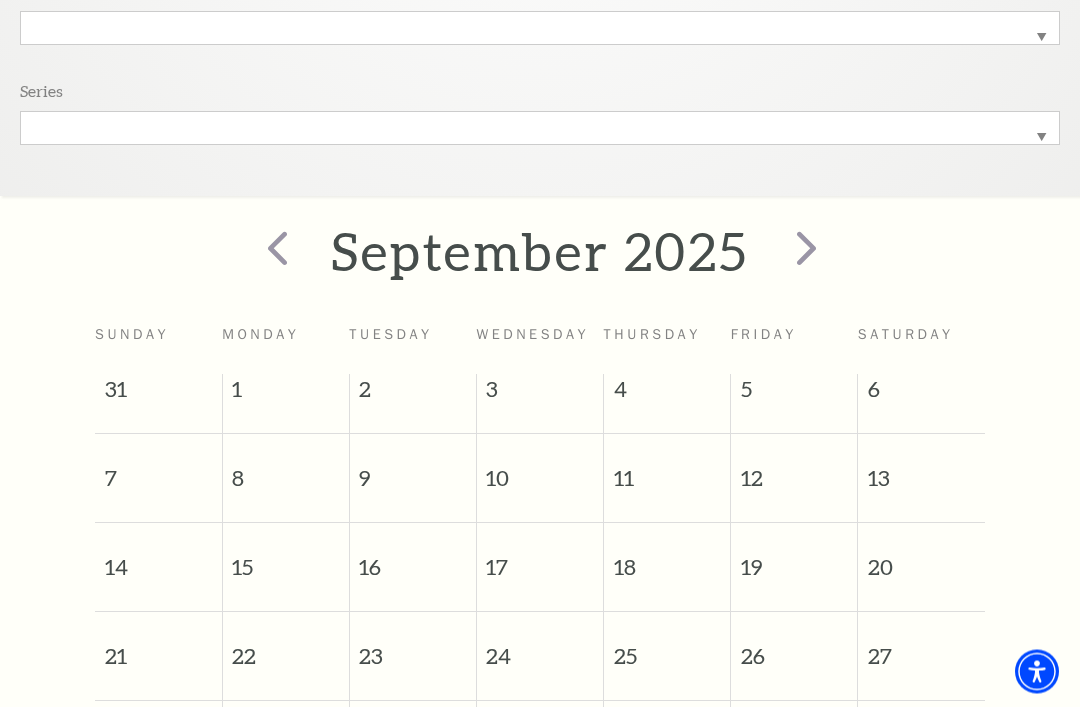 click at bounding box center (806, 248) 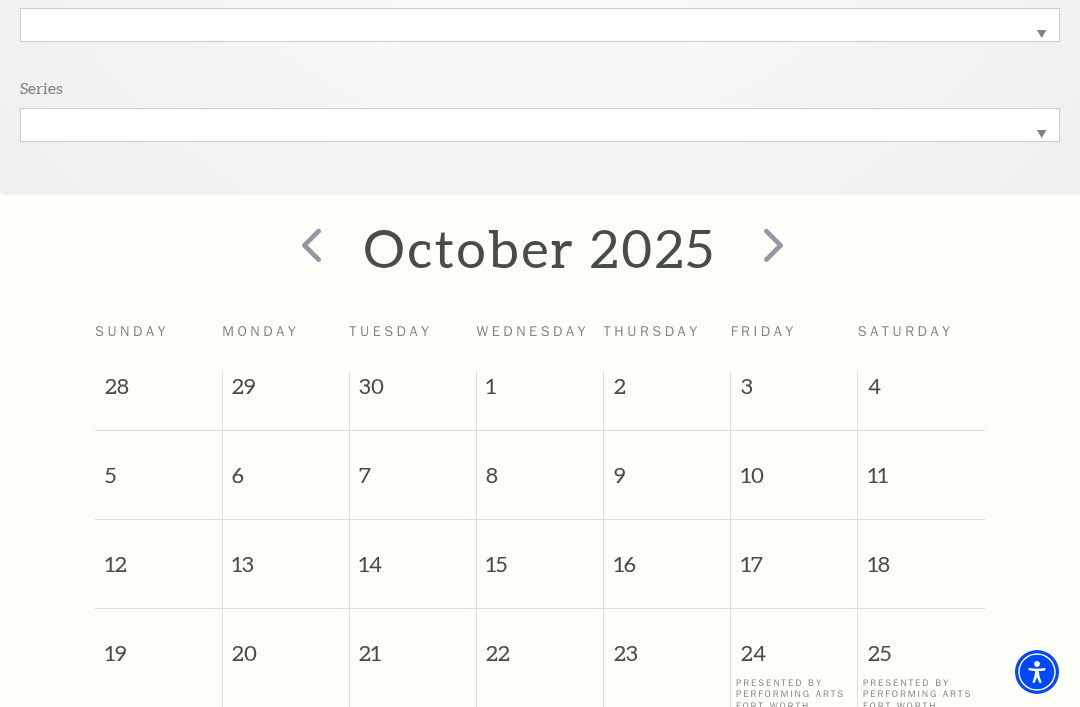 scroll, scrollTop: 661, scrollLeft: 0, axis: vertical 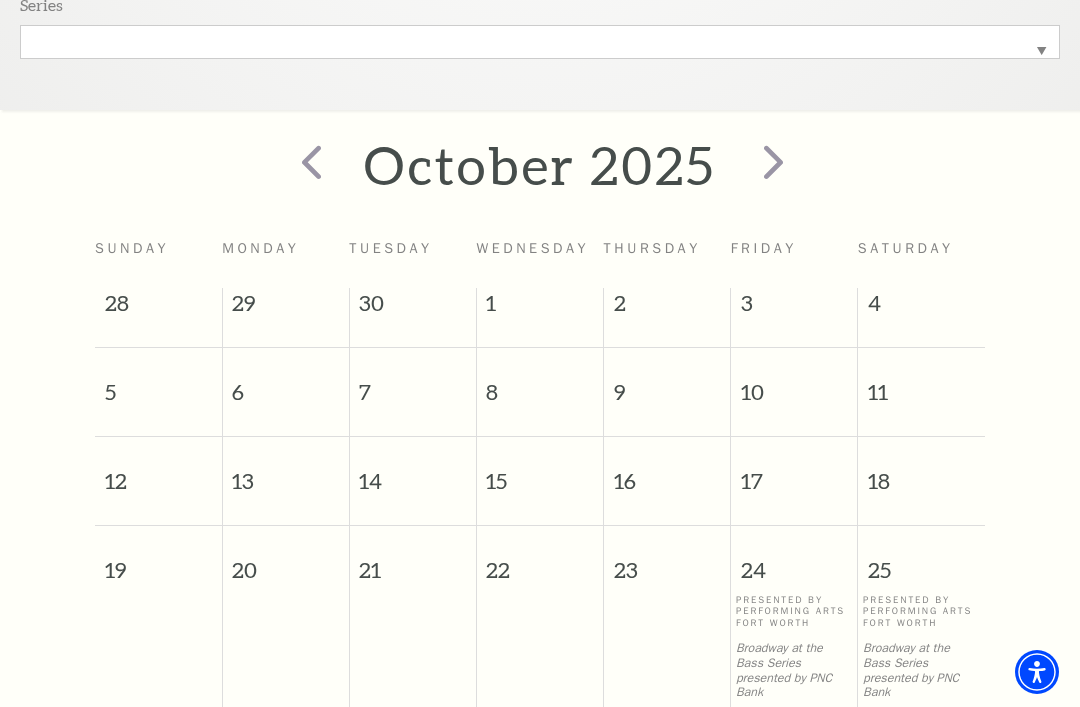click at bounding box center (773, 161) 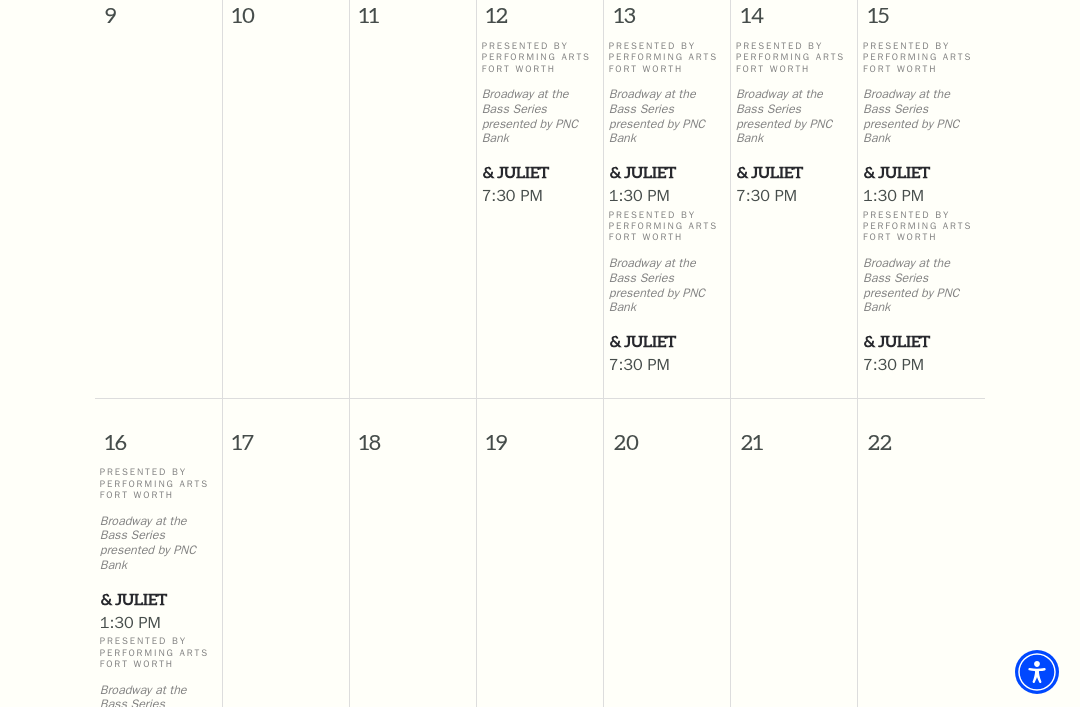 scroll, scrollTop: 1924, scrollLeft: 0, axis: vertical 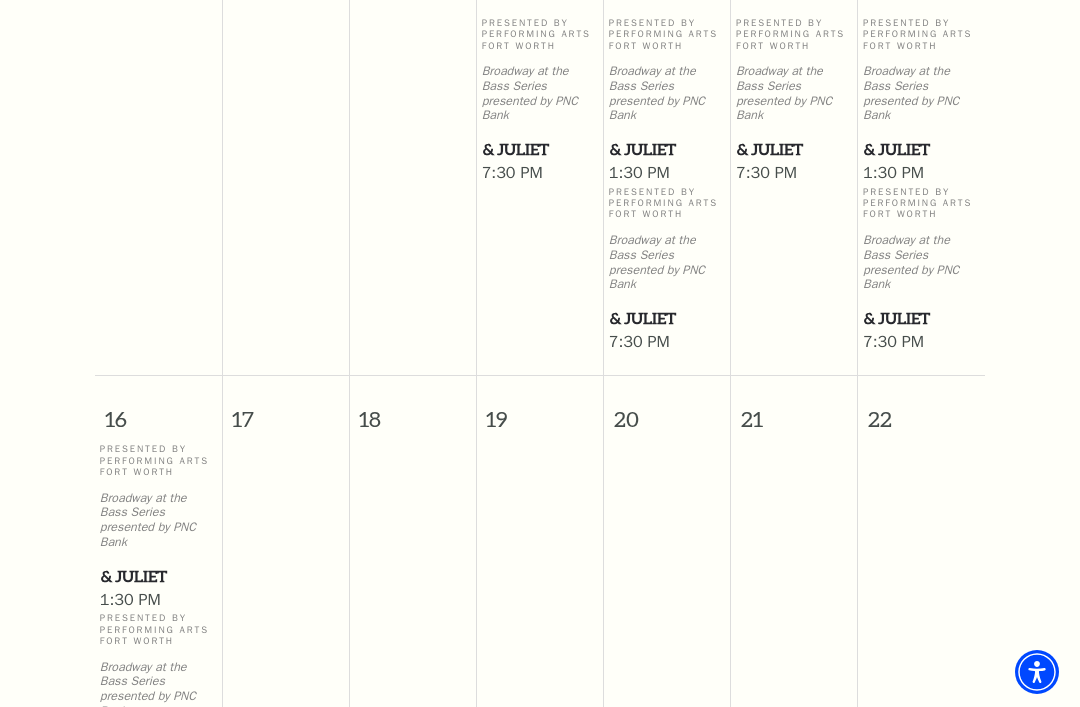 click on "7:30 PM" at bounding box center [921, 343] 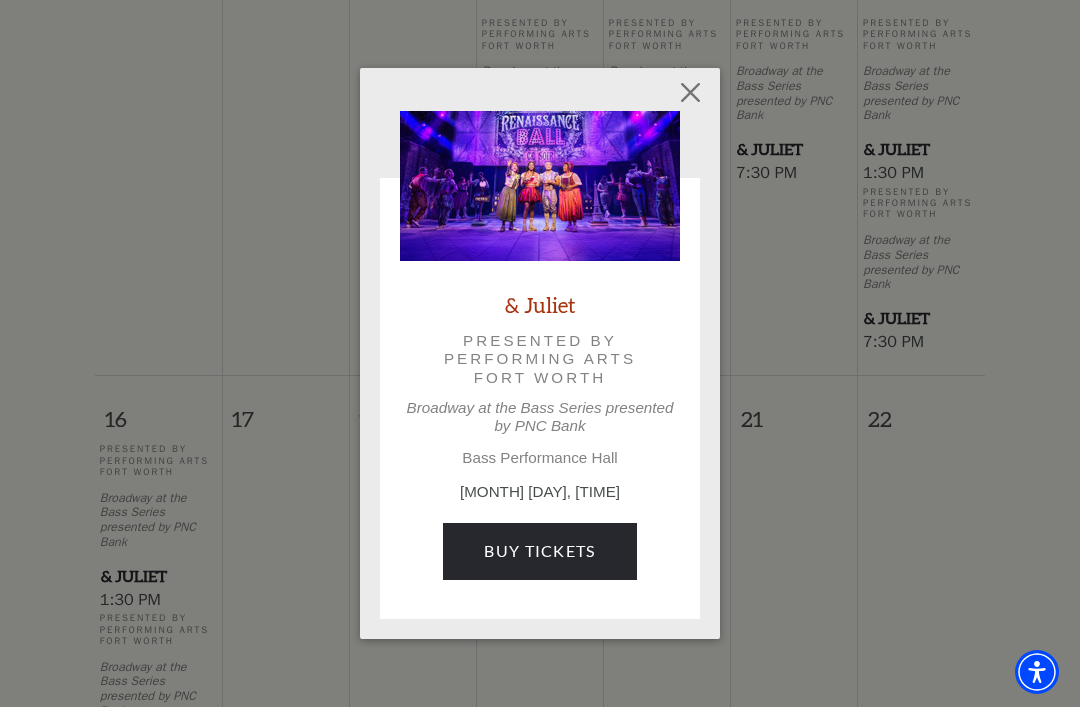 click on "& Juliet   Presented by Performing Arts Fort Worth   Broadway at the Bass Series presented by PNC Bank   Bass Performance Hall
November 15, 7:30 PM
Buy Tickets" at bounding box center (540, 353) 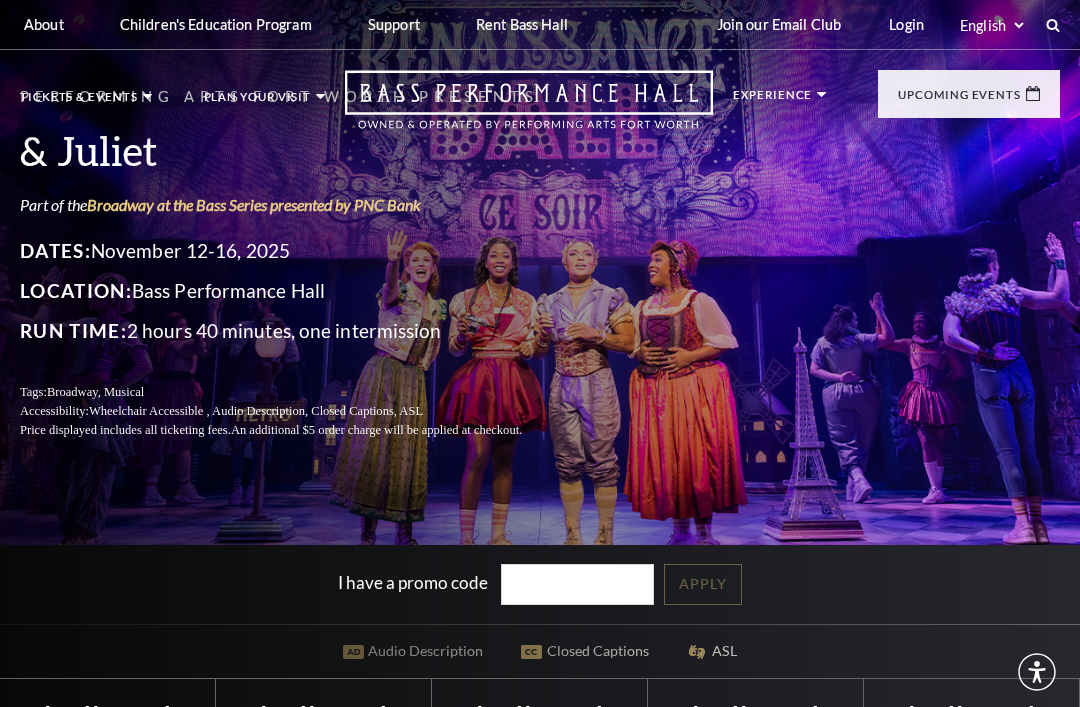 scroll, scrollTop: 0, scrollLeft: 0, axis: both 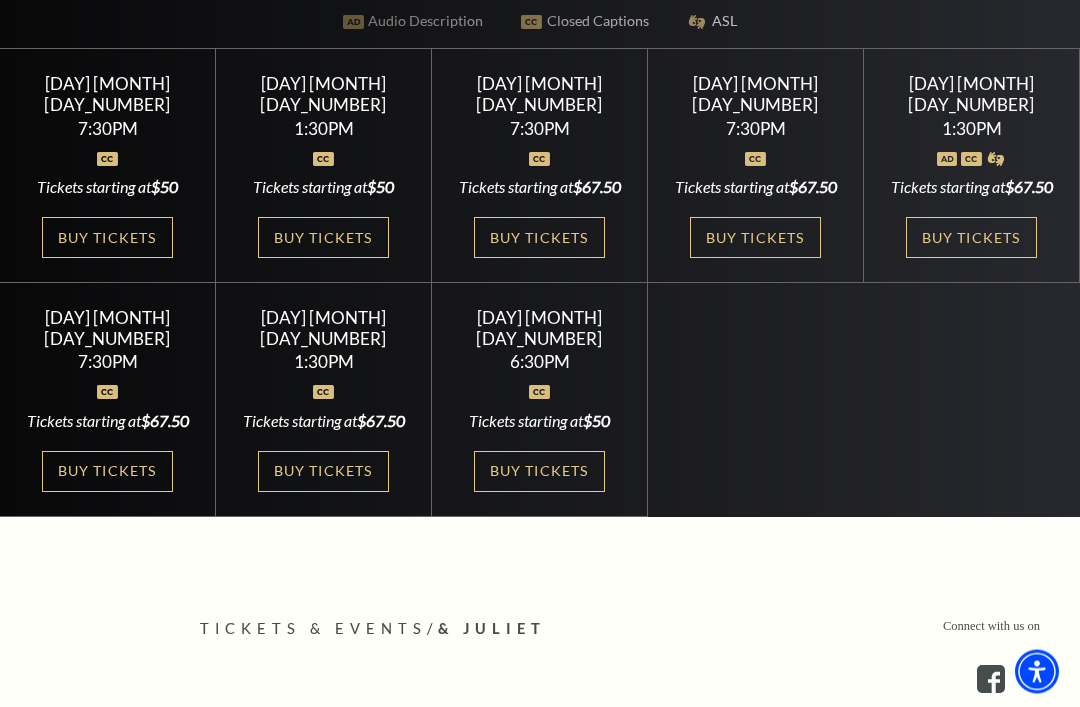 click on "Buy Tickets" at bounding box center (107, 472) 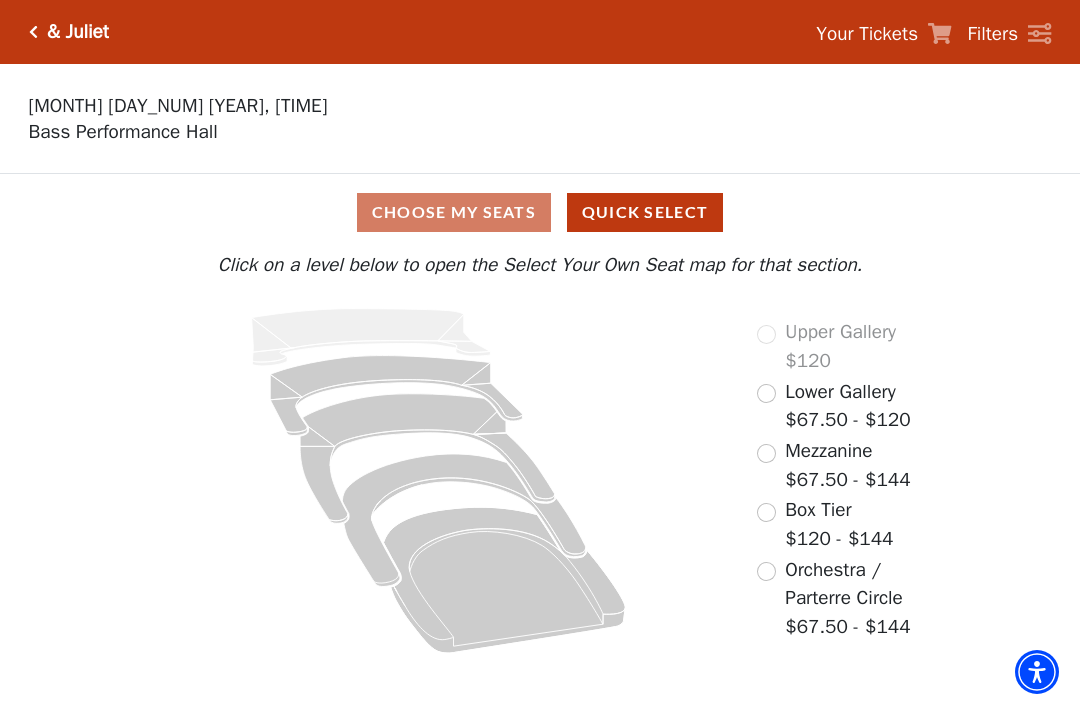 scroll, scrollTop: 0, scrollLeft: 0, axis: both 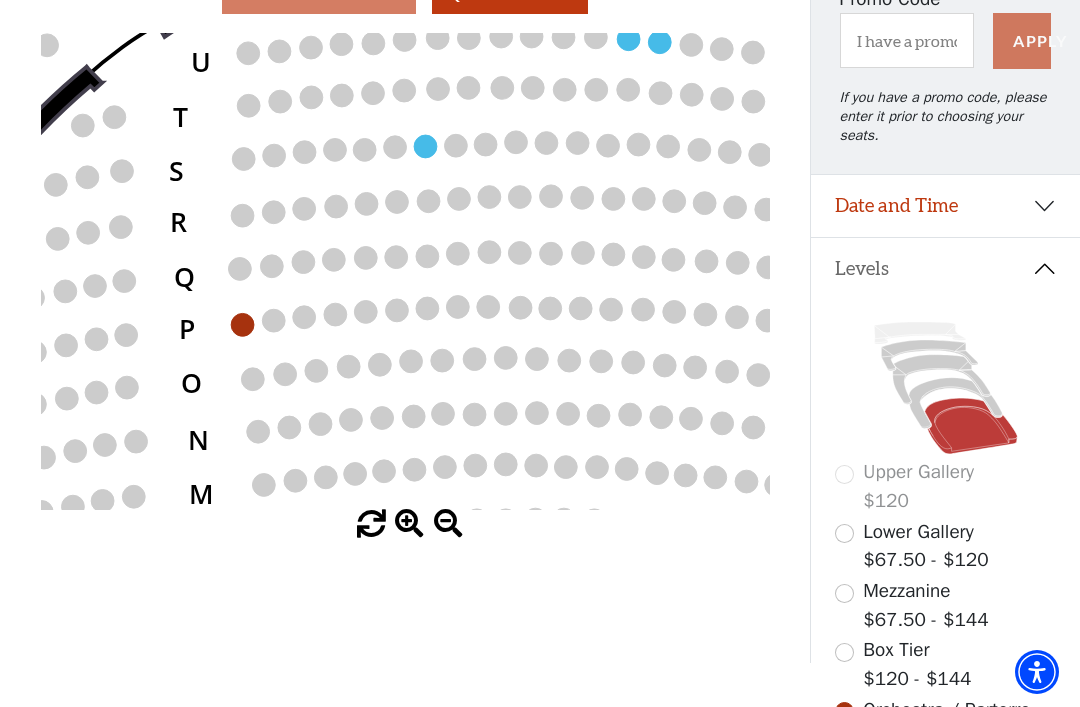 click 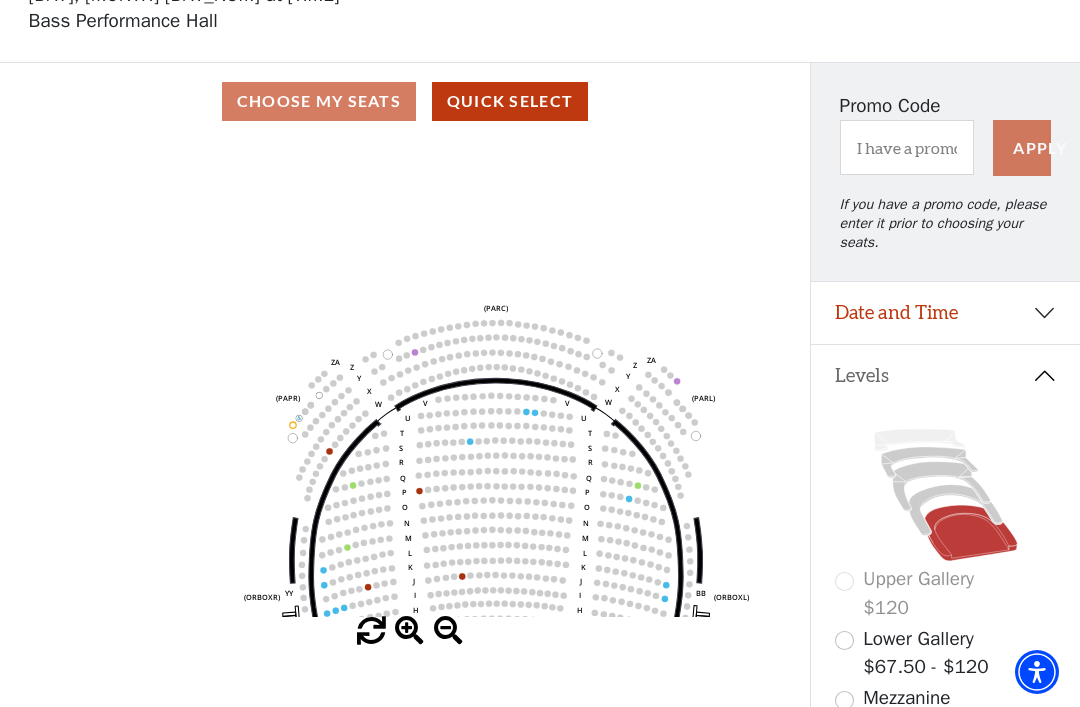 scroll, scrollTop: 114, scrollLeft: 0, axis: vertical 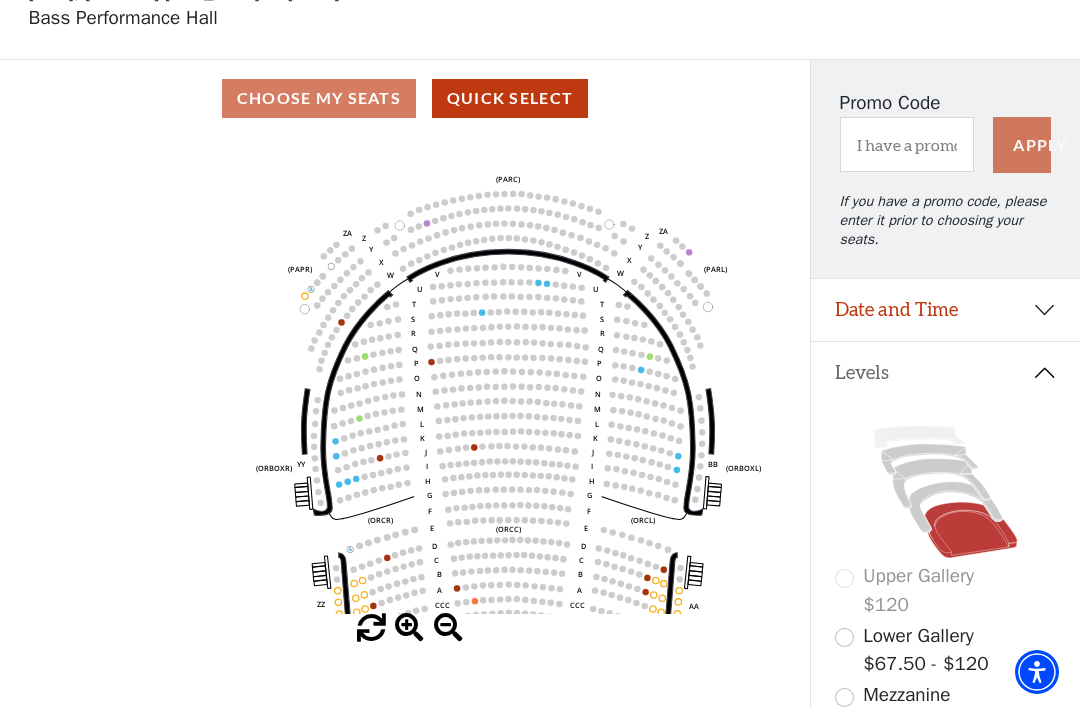 click 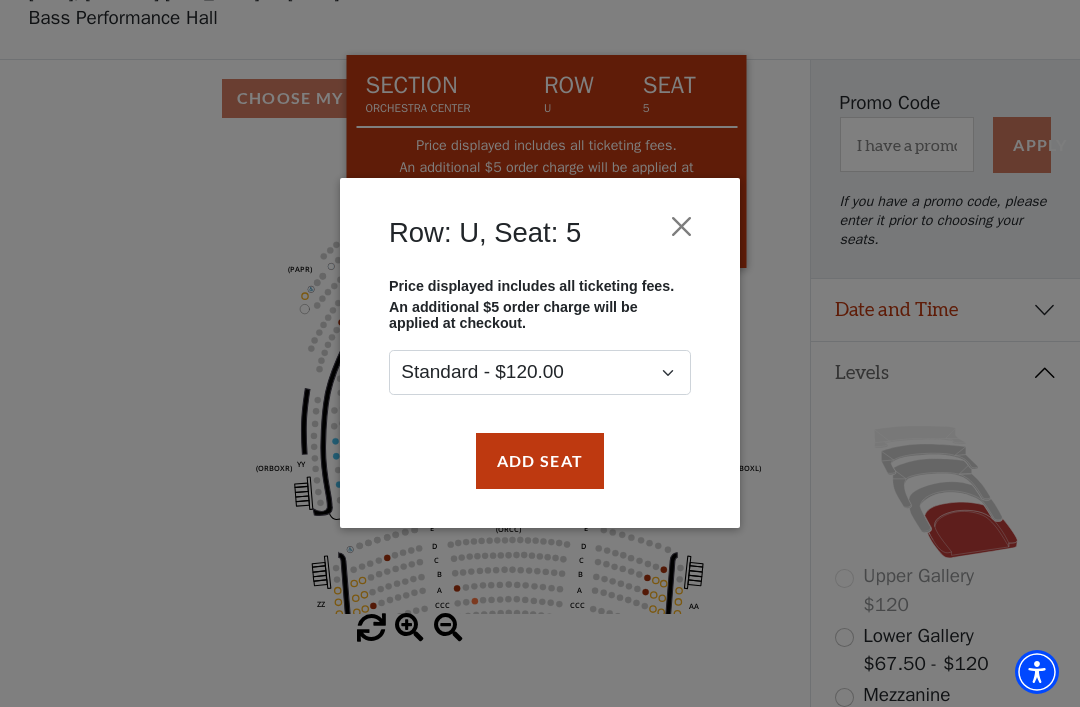 click on "Add Seat" at bounding box center [540, 461] 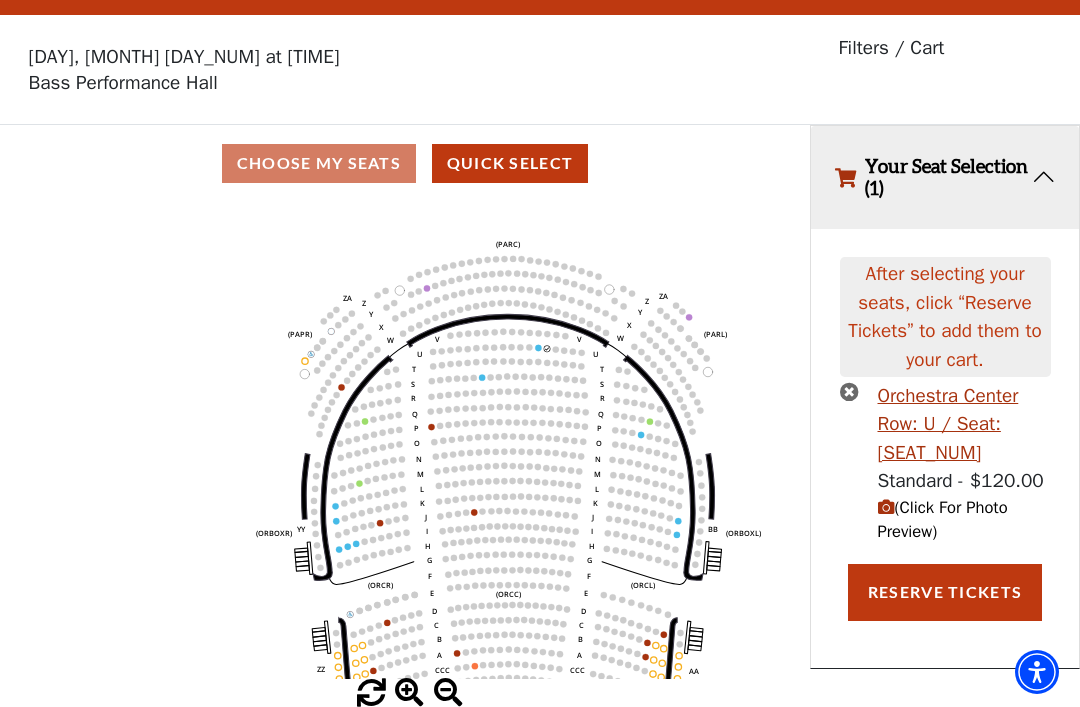 scroll, scrollTop: 0, scrollLeft: 0, axis: both 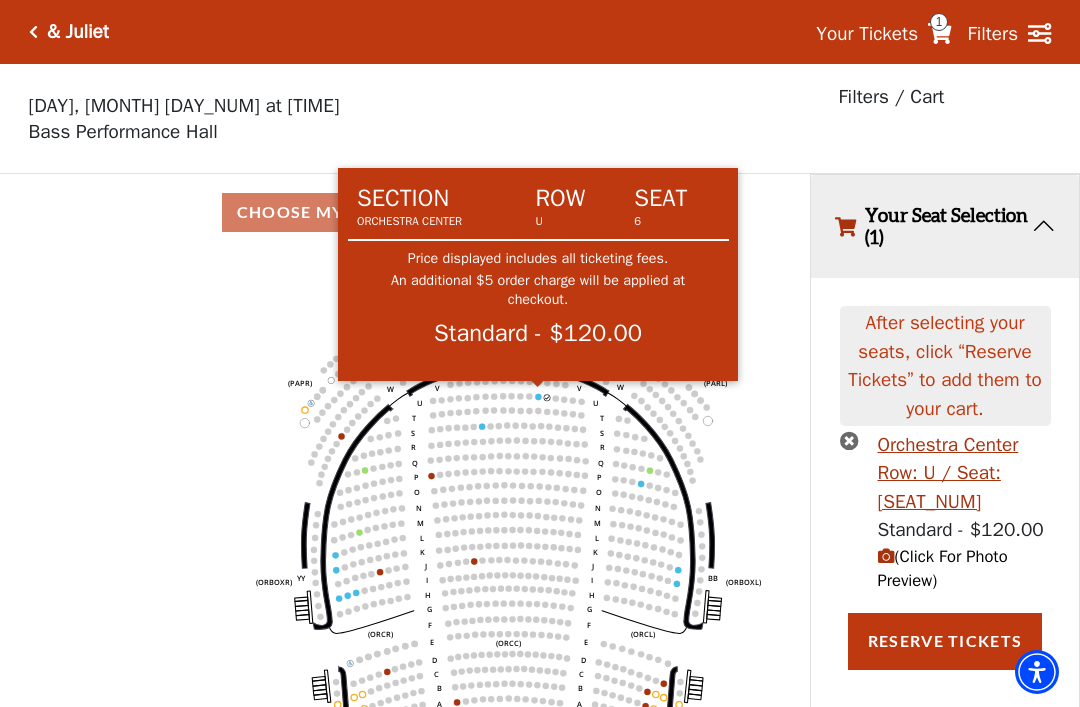 click 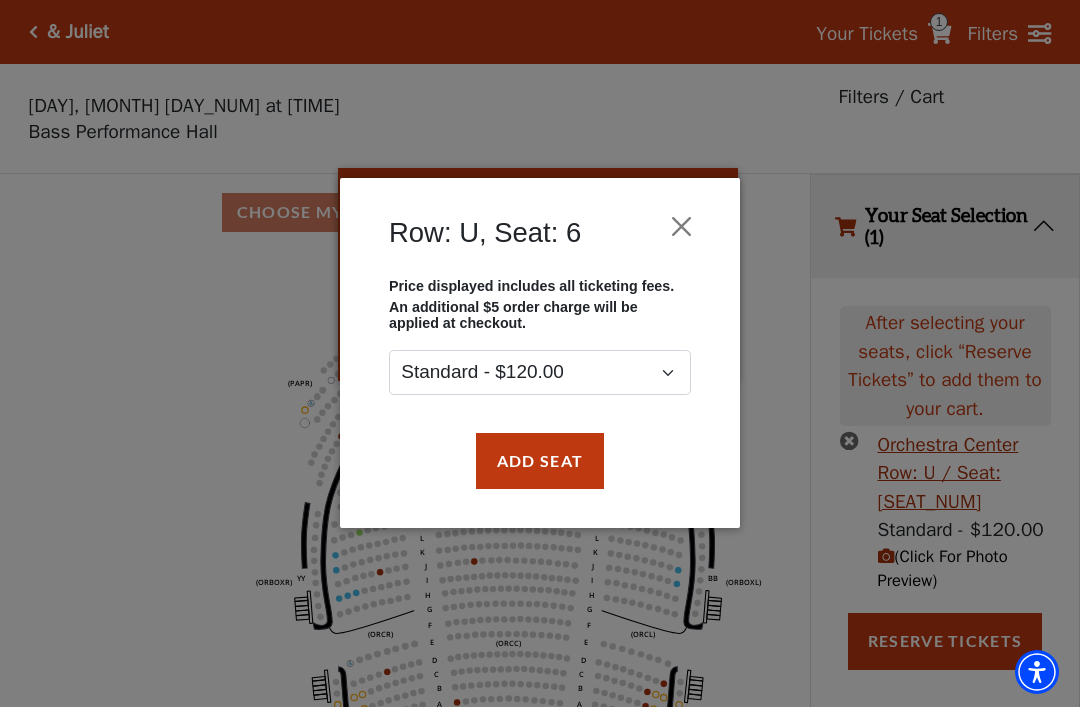 click on "Add Seat" at bounding box center [540, 461] 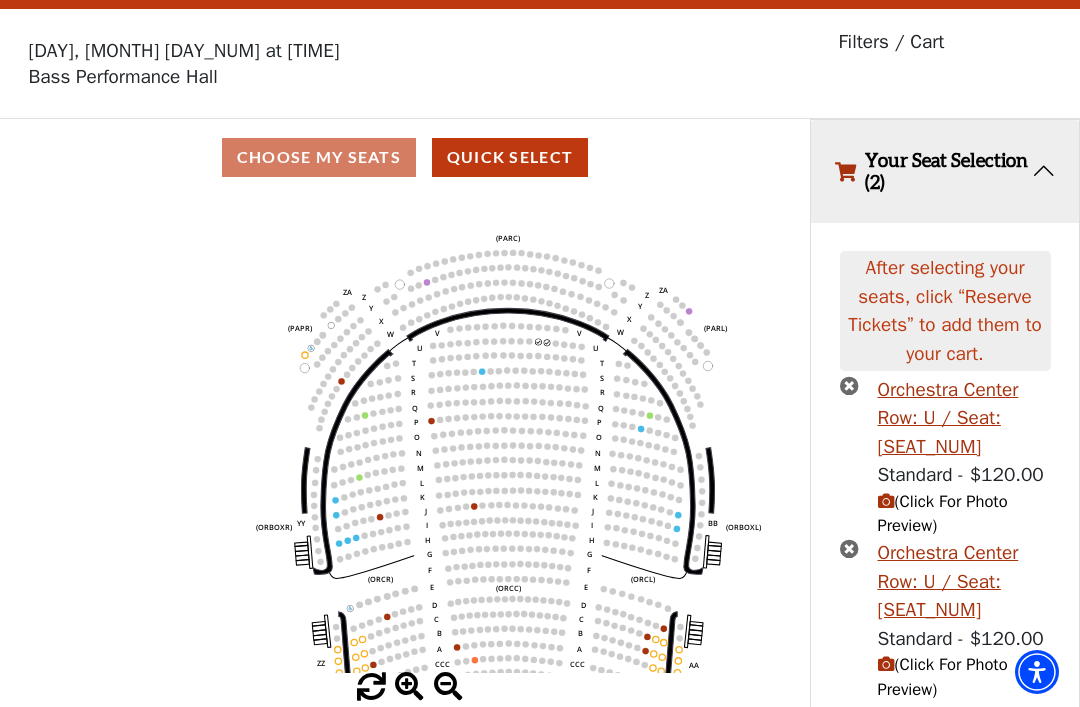 scroll, scrollTop: 108, scrollLeft: 0, axis: vertical 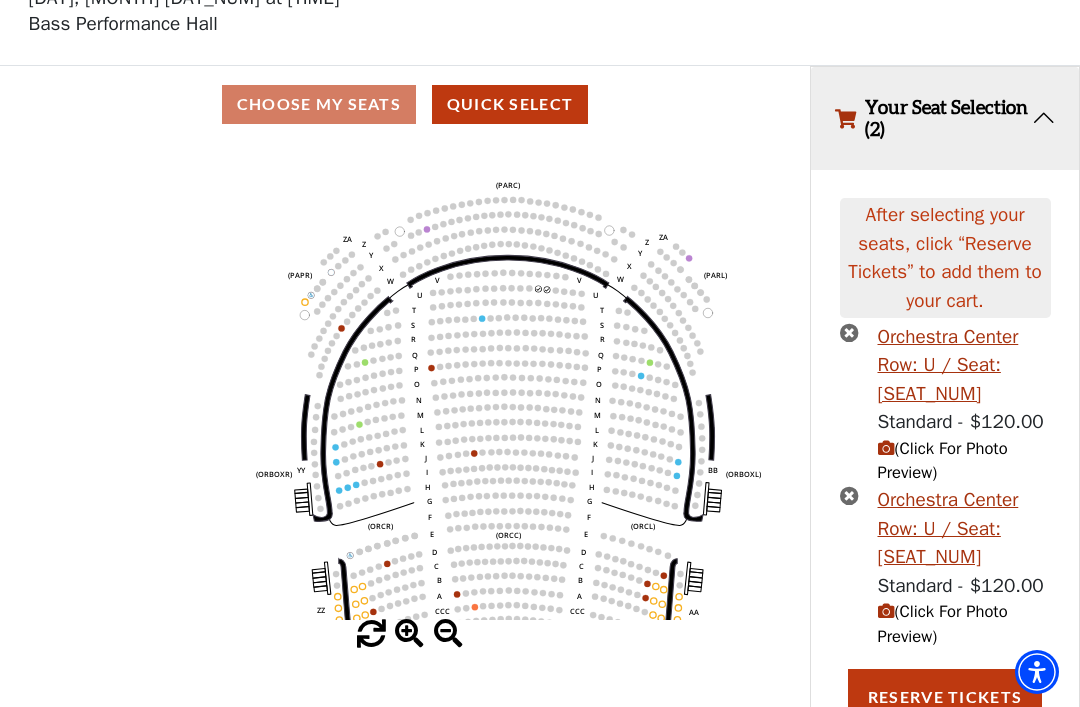 click on "(Click For Photo Preview)" at bounding box center [943, 624] 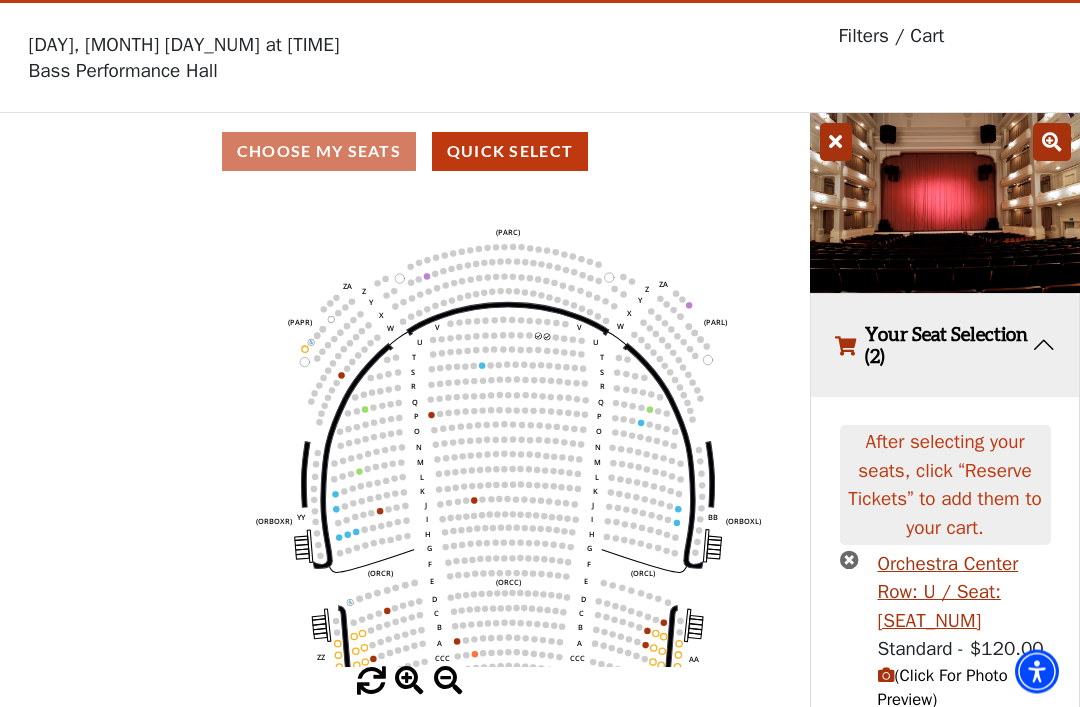scroll, scrollTop: 0, scrollLeft: 0, axis: both 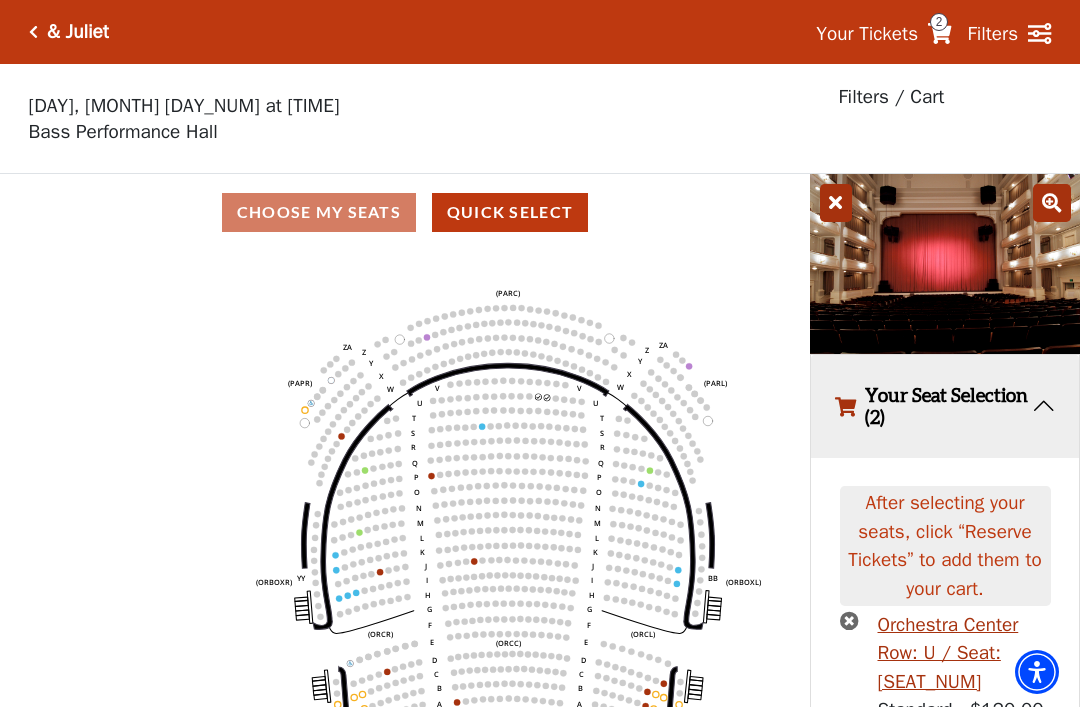 click at bounding box center [1052, 203] 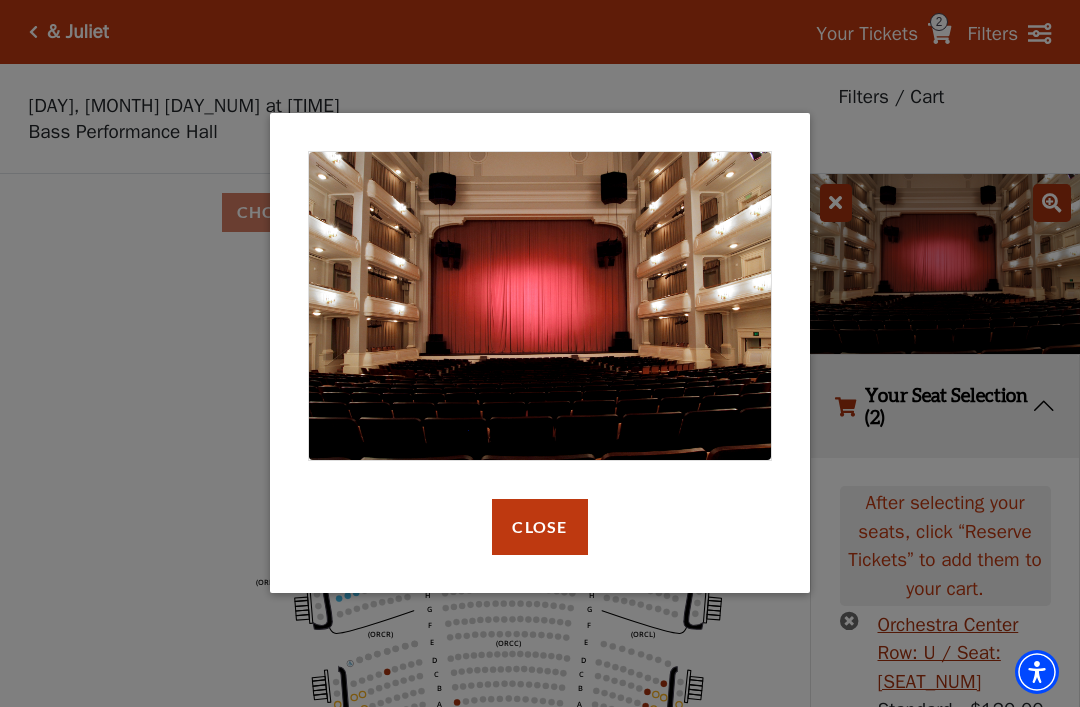 click on "Close" at bounding box center (539, 527) 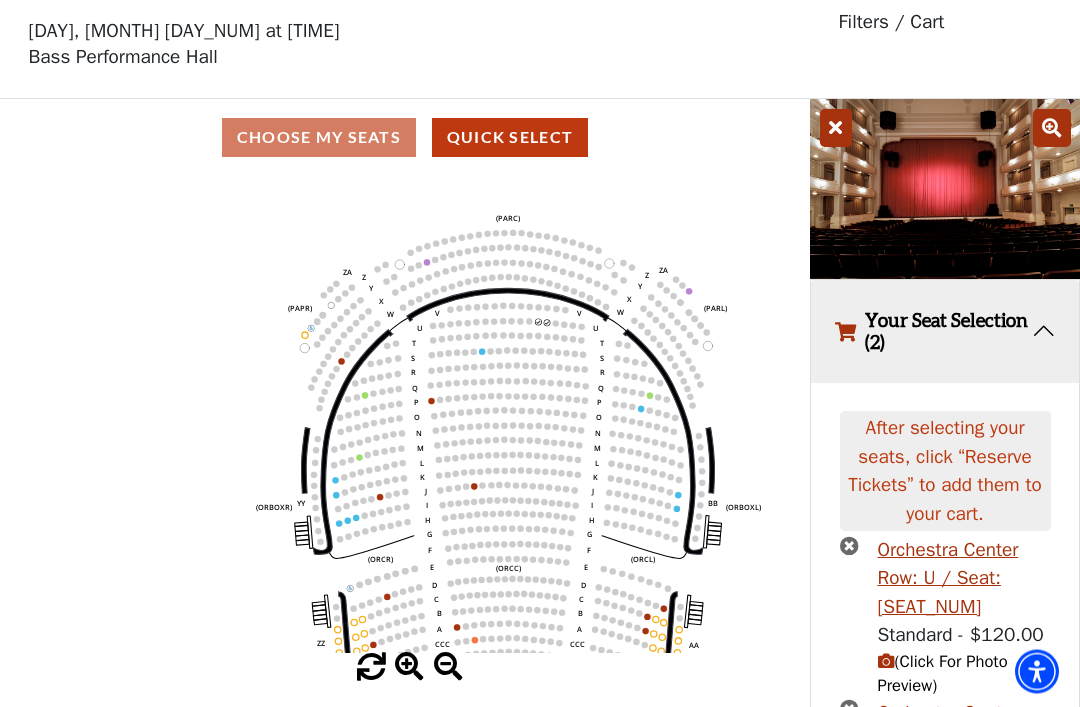 scroll, scrollTop: 0, scrollLeft: 0, axis: both 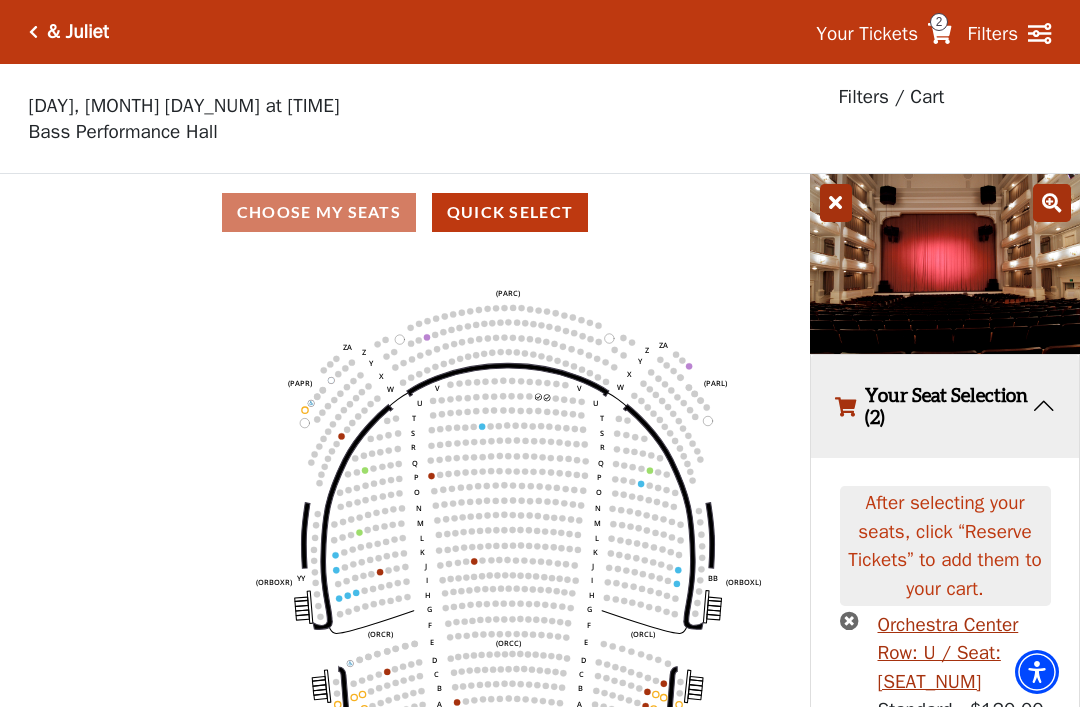 click on "Your Tickets" at bounding box center (867, 34) 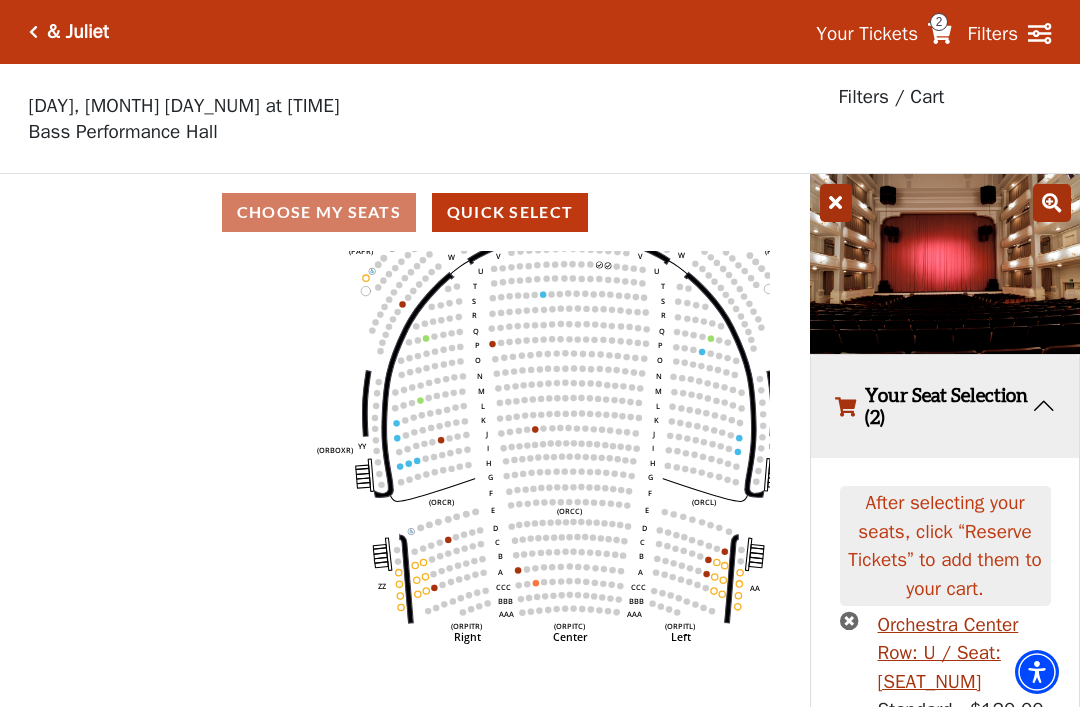 click on "Your Tickets     2   Filters" at bounding box center (925, 32) 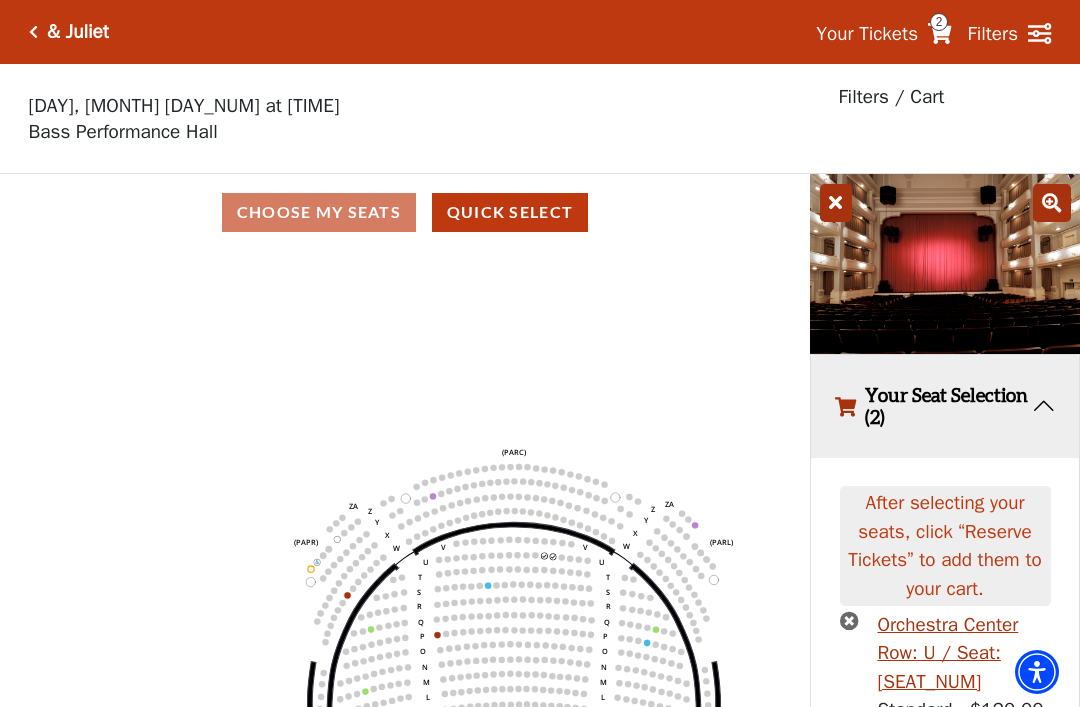 click on "2" at bounding box center [939, 22] 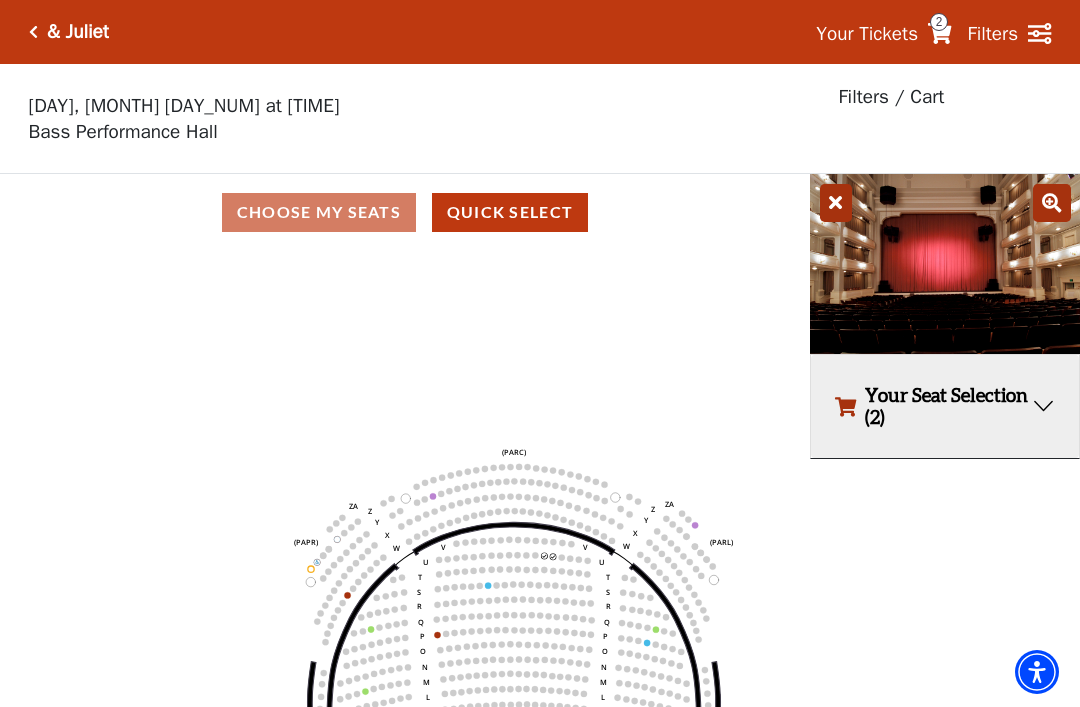 click 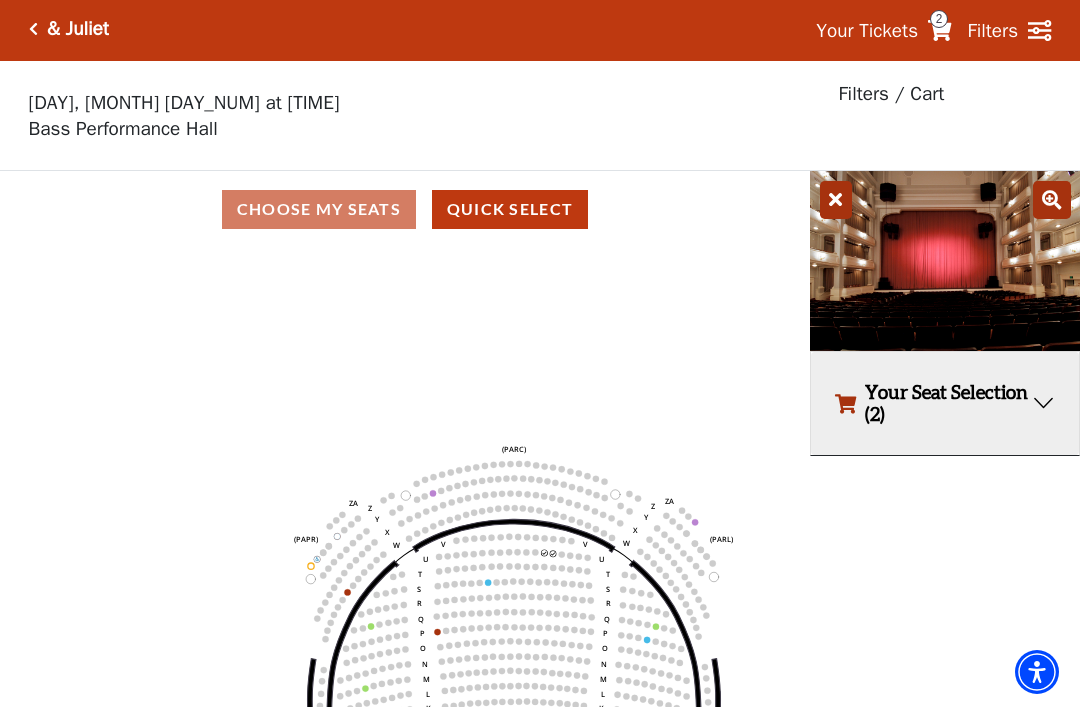 scroll, scrollTop: 5, scrollLeft: 0, axis: vertical 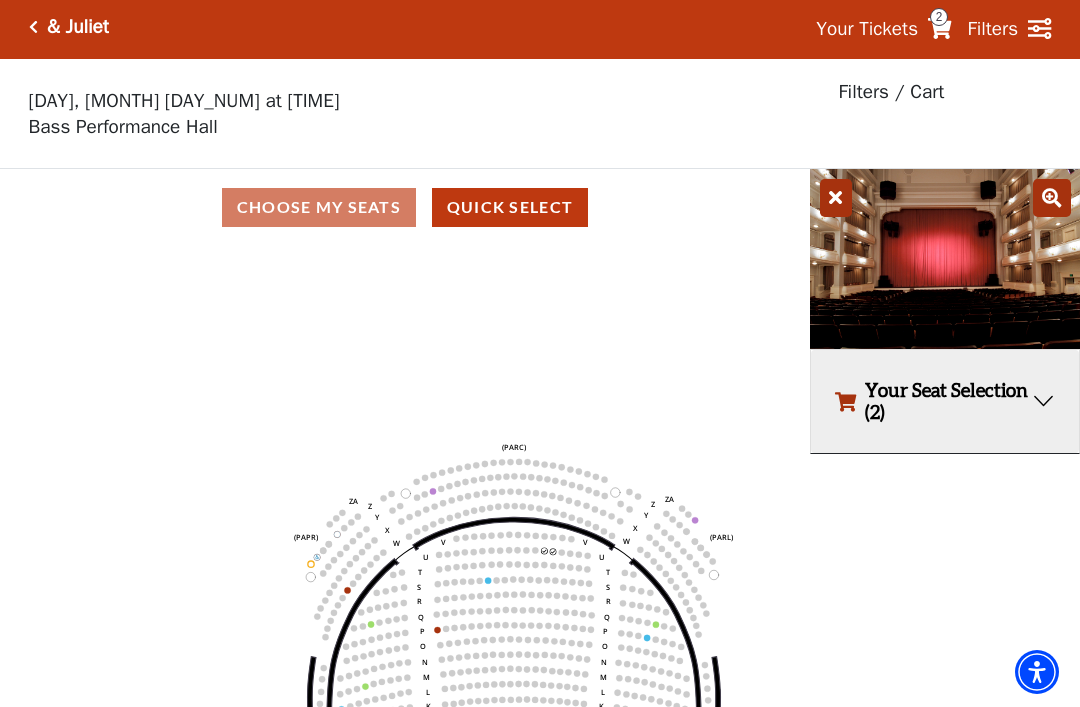 click on "2" at bounding box center [939, 17] 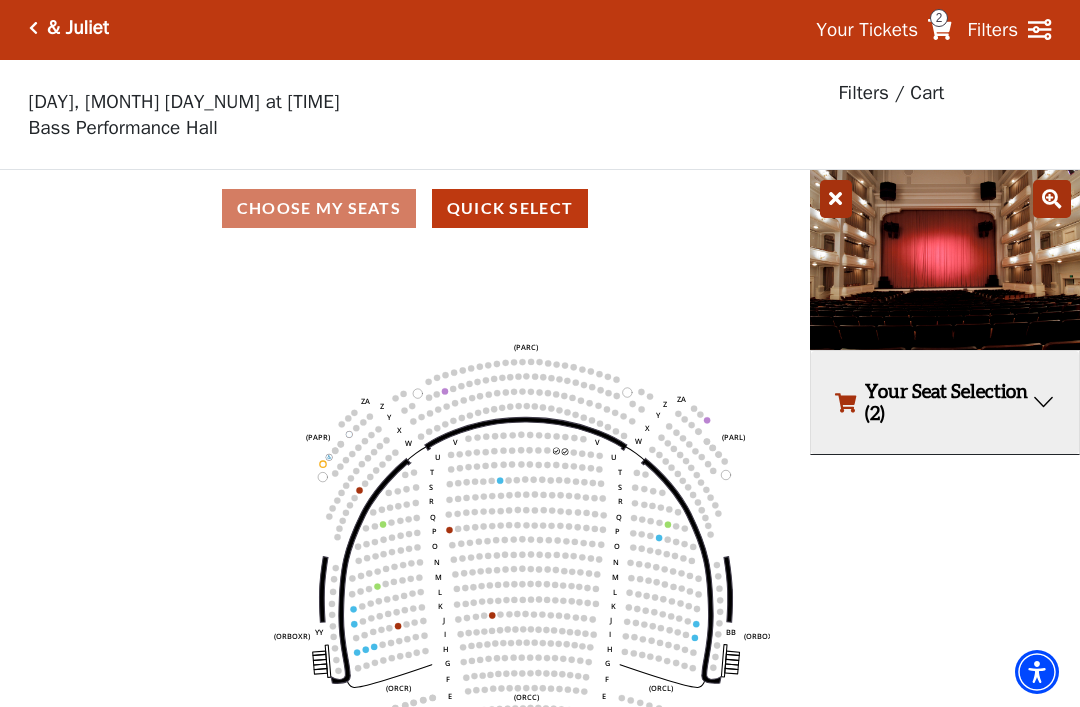 scroll, scrollTop: 0, scrollLeft: 0, axis: both 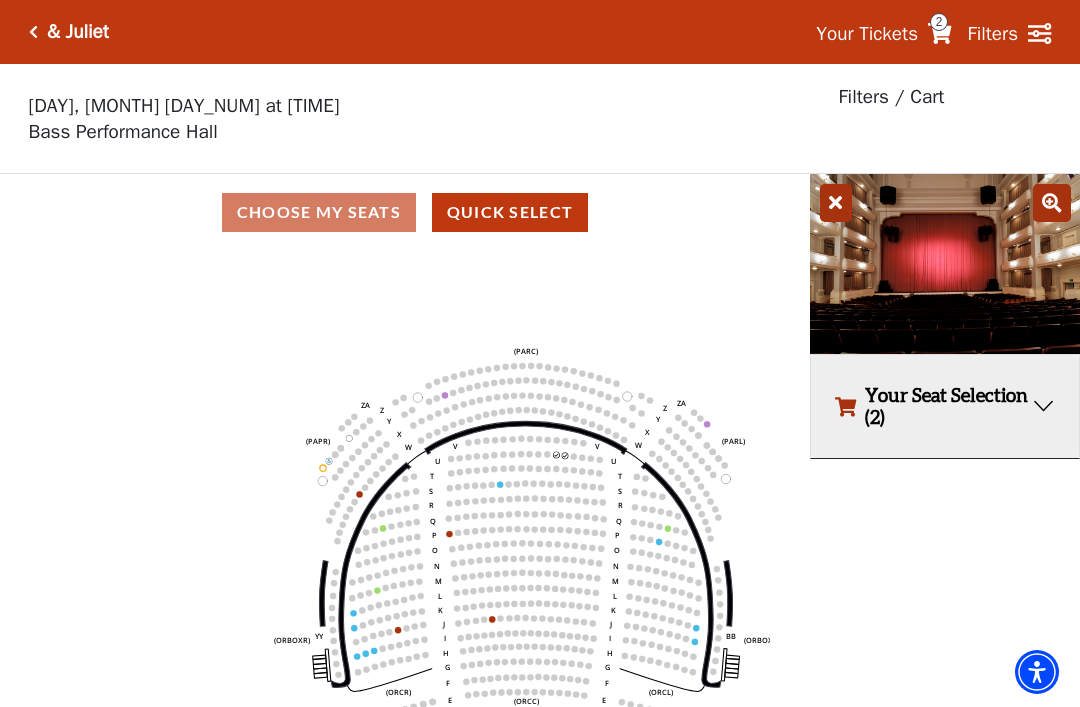click 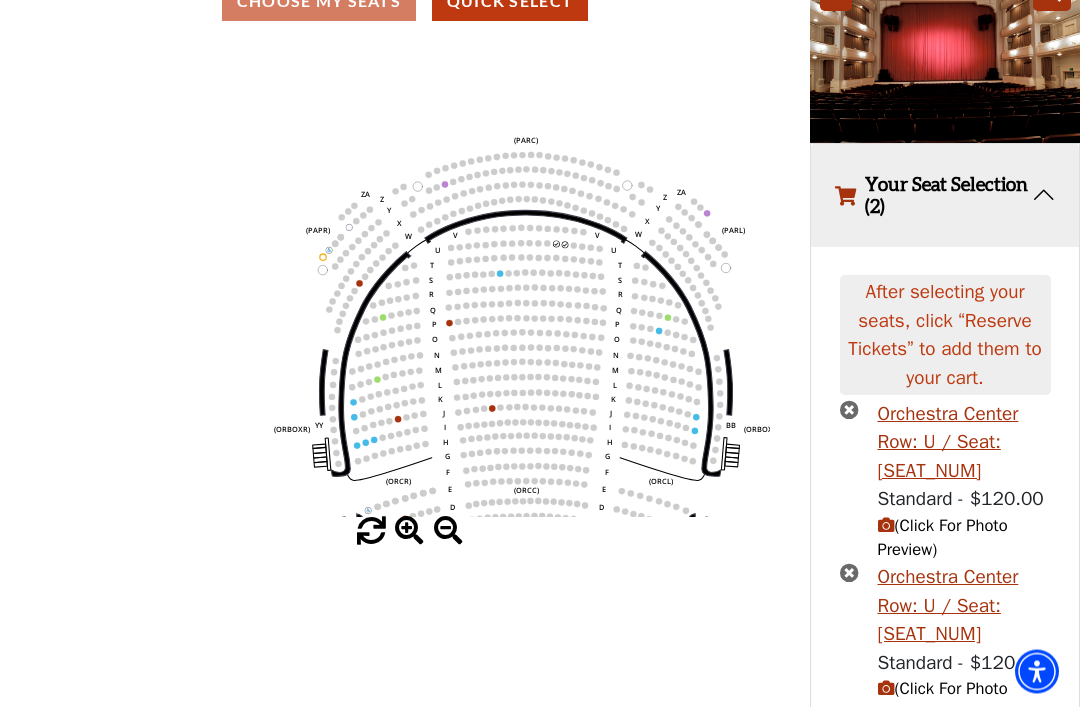 scroll, scrollTop: 219, scrollLeft: 0, axis: vertical 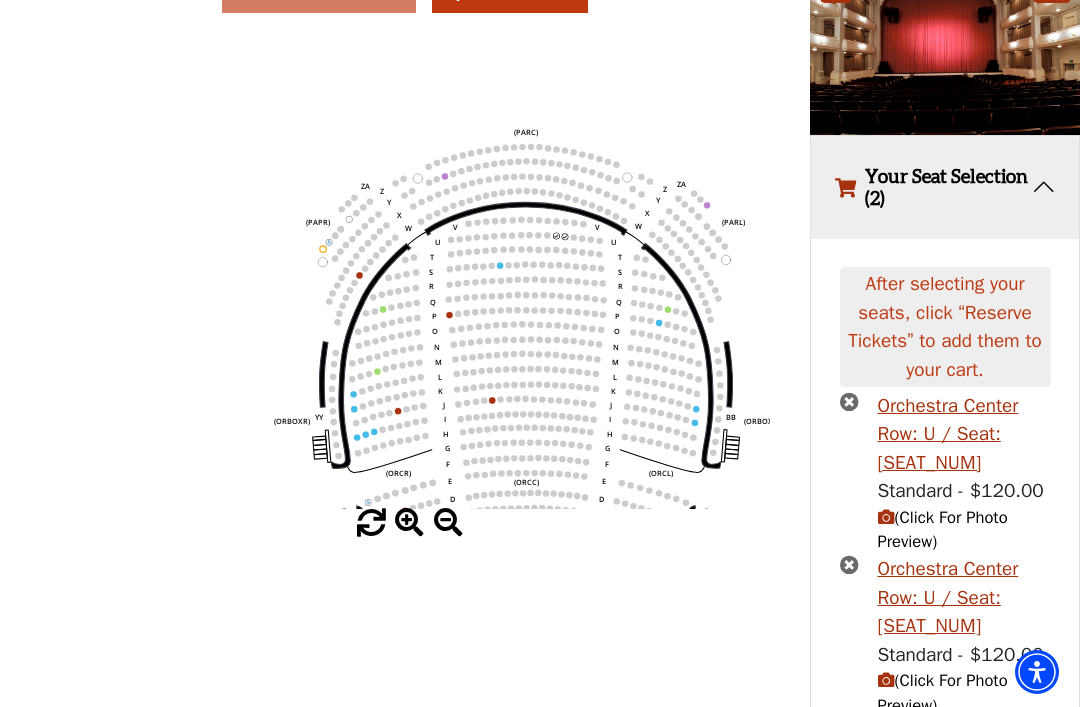 click on "Reserve Tickets" at bounding box center (945, 766) 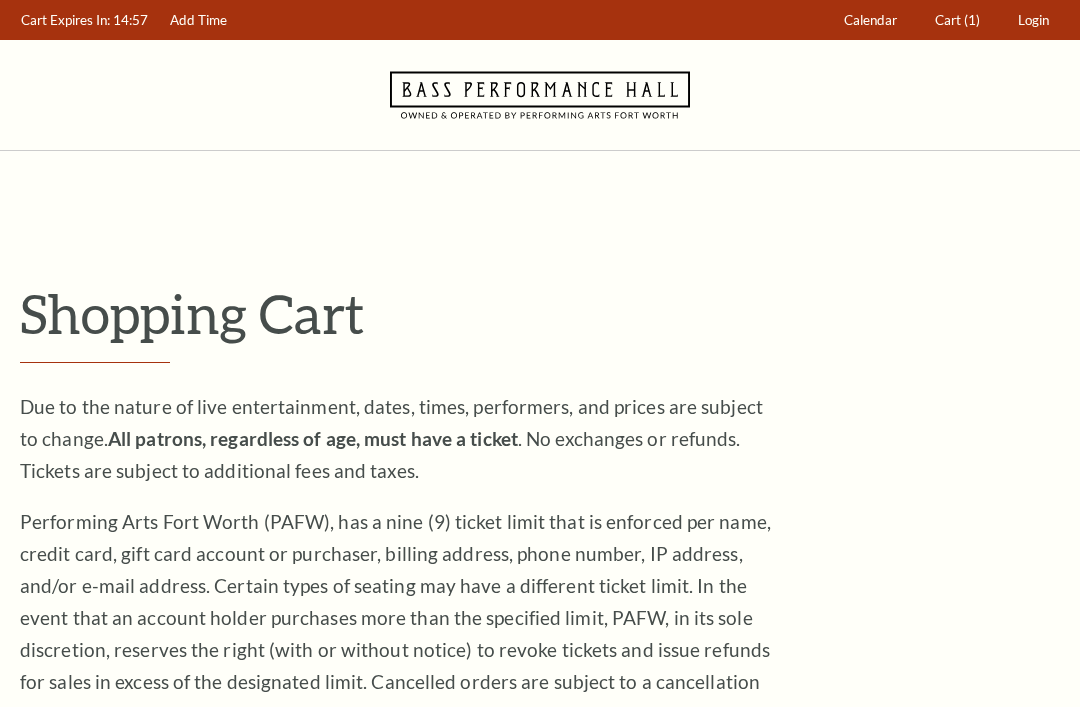 scroll, scrollTop: 0, scrollLeft: 0, axis: both 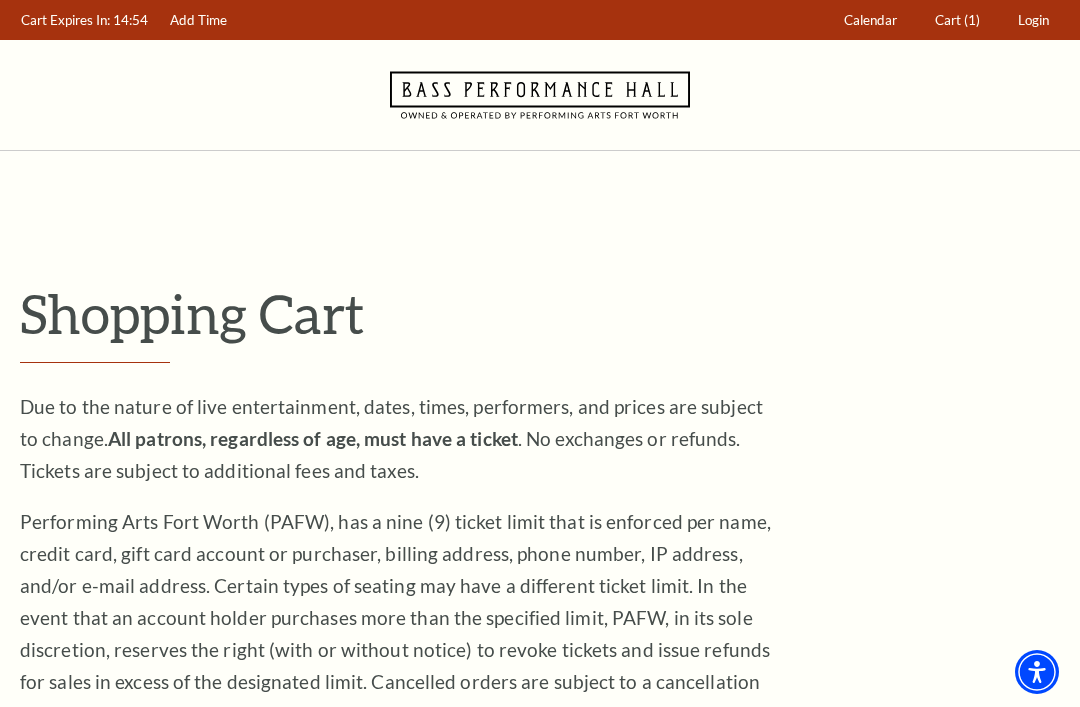 click on "(1)" at bounding box center [972, 20] 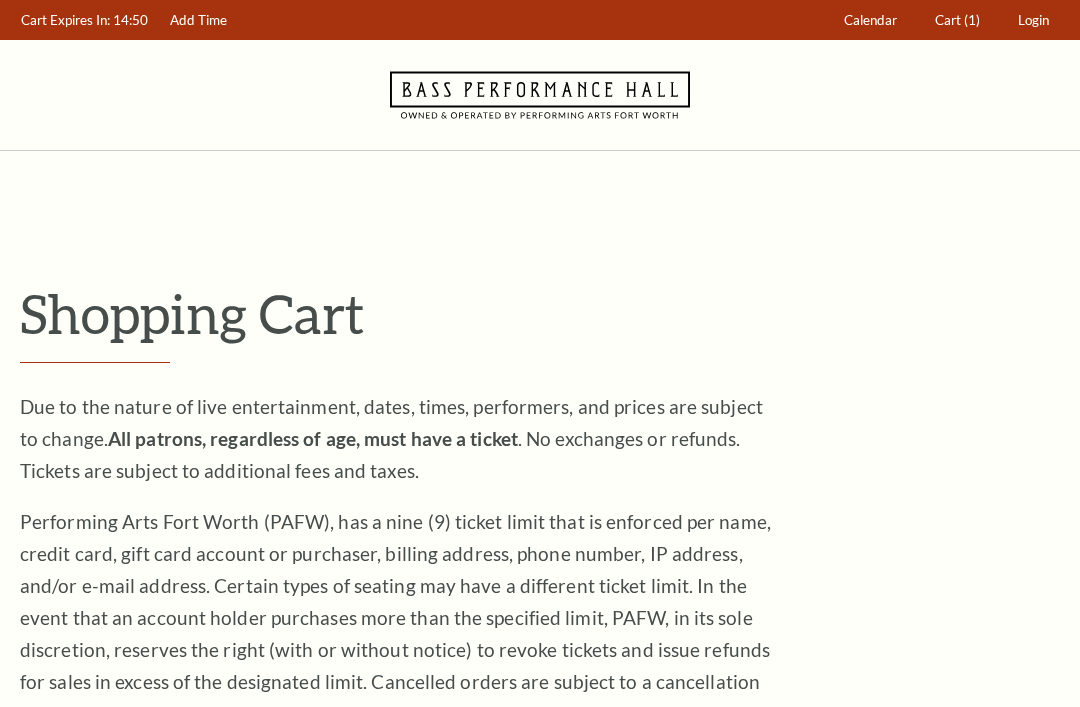scroll, scrollTop: 0, scrollLeft: 0, axis: both 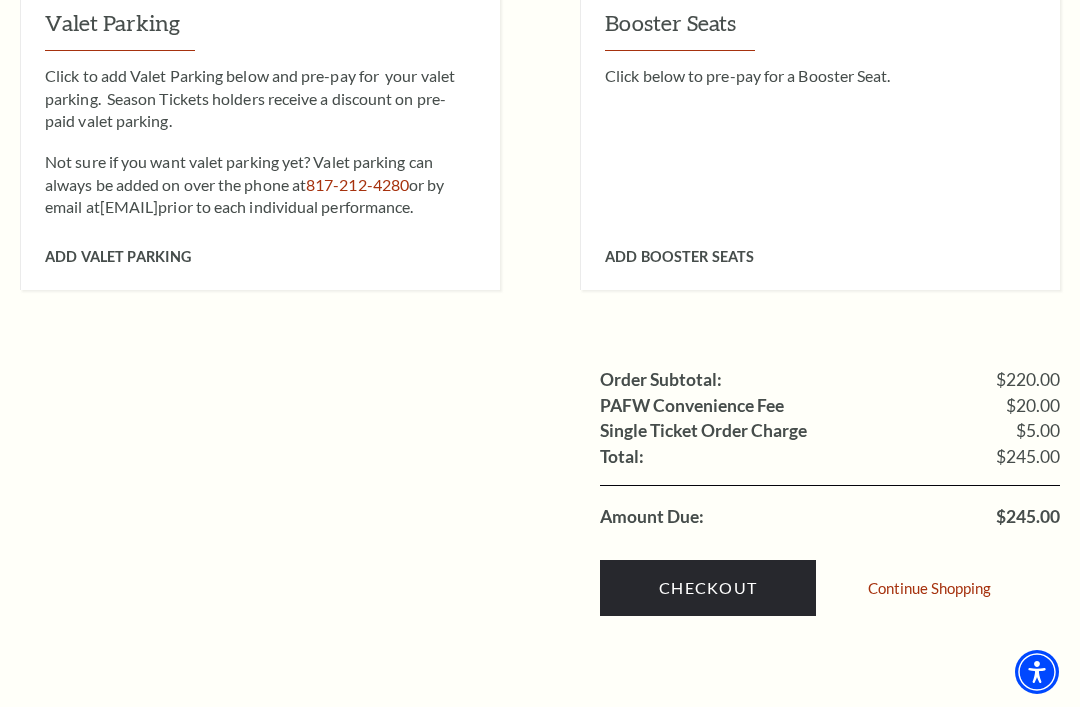 click on "Checkout" at bounding box center (708, 588) 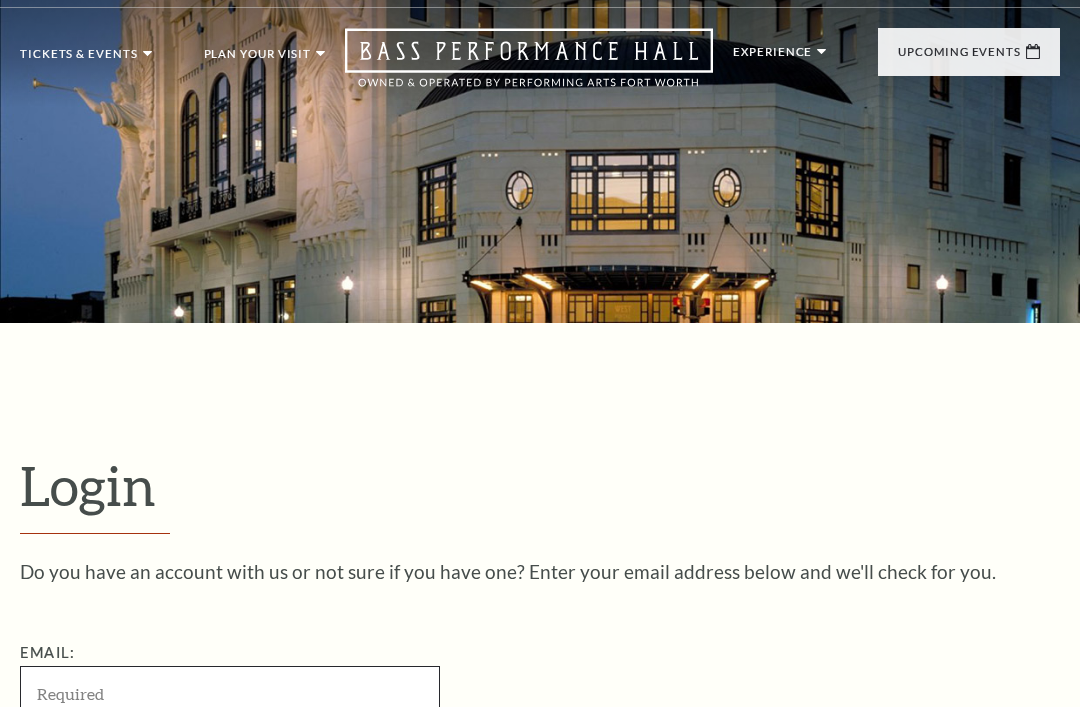 scroll, scrollTop: 0, scrollLeft: 0, axis: both 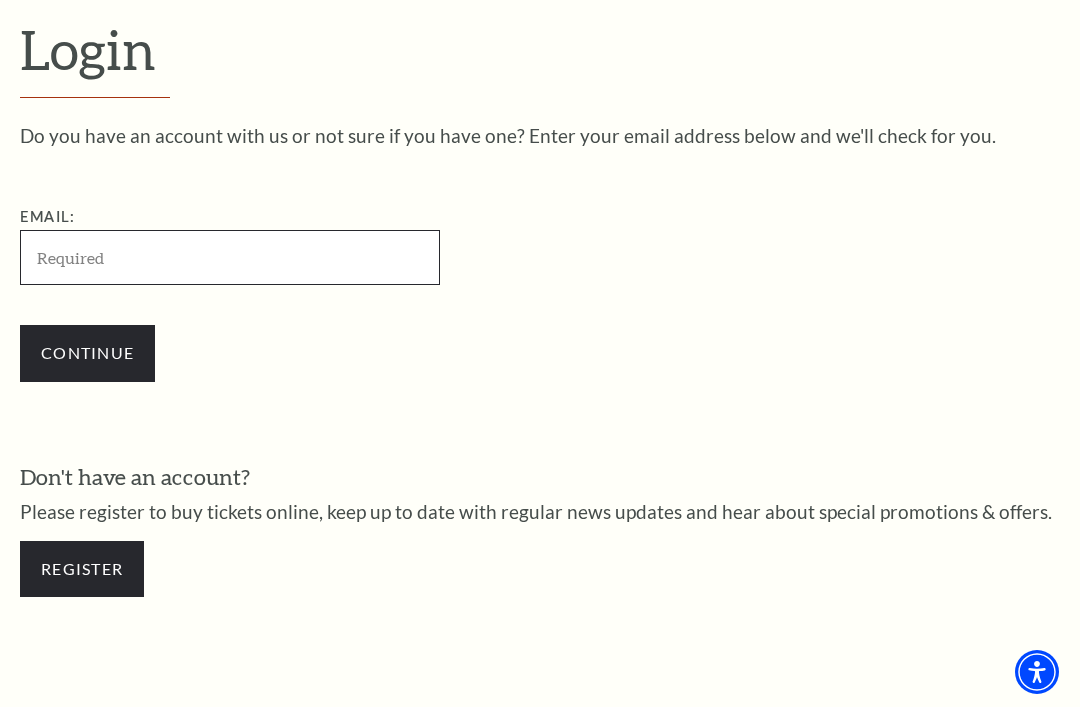 click on "Email:" at bounding box center (230, 257) 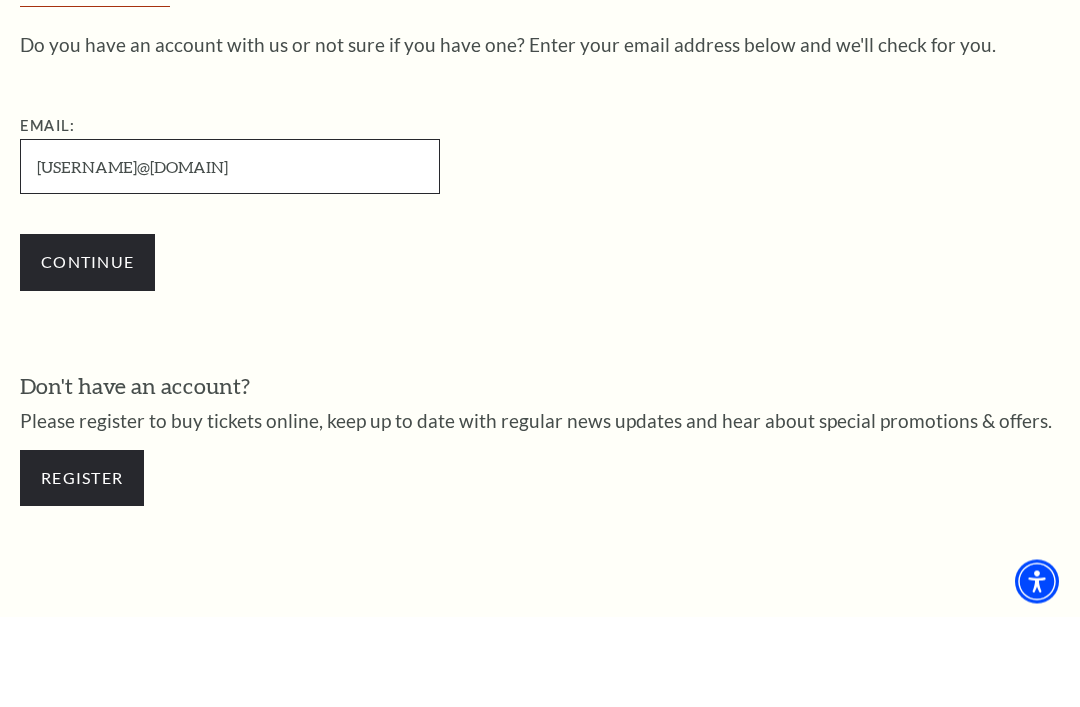 type on "tabanian@att.net" 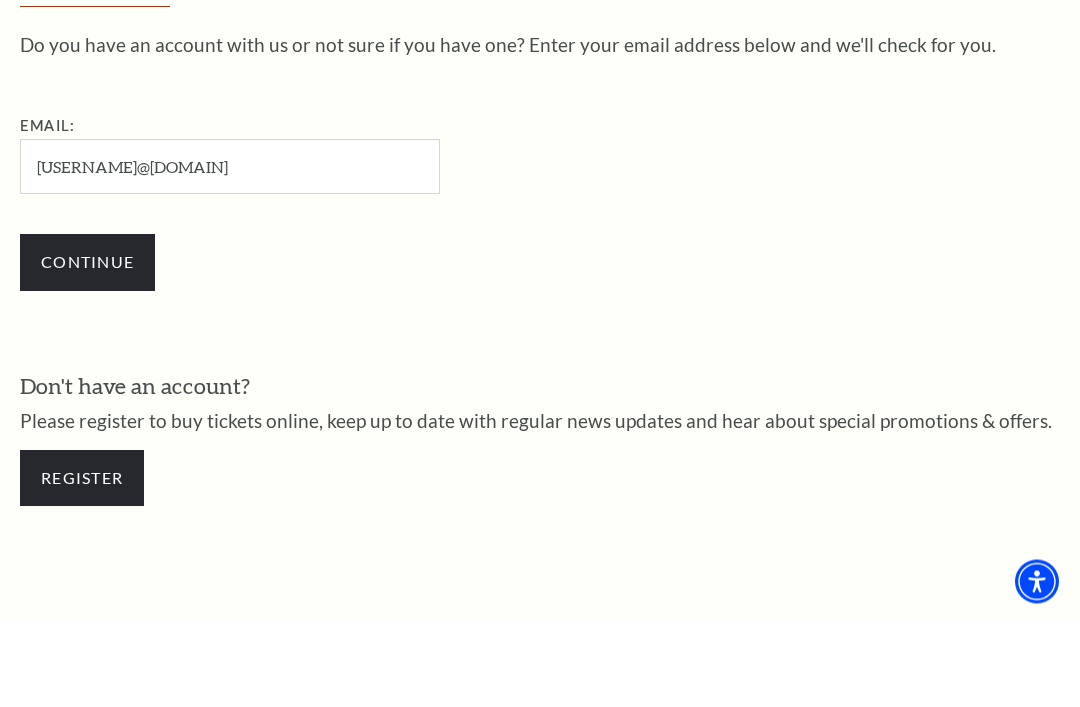 click on "Continue" at bounding box center [87, 353] 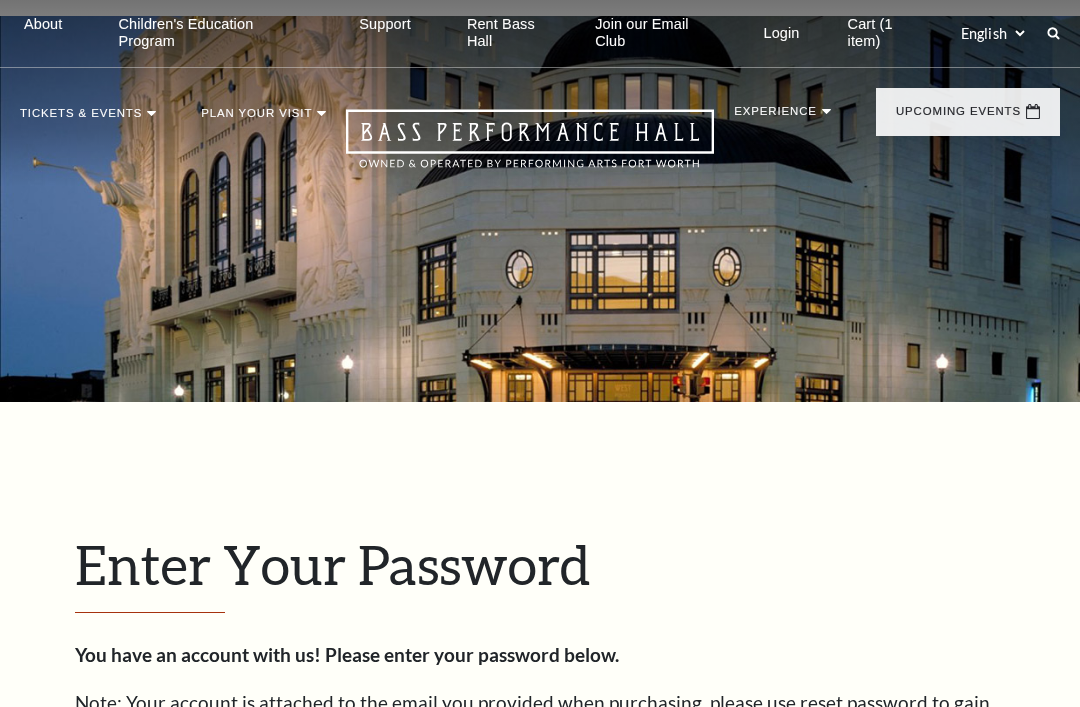 scroll, scrollTop: 0, scrollLeft: 0, axis: both 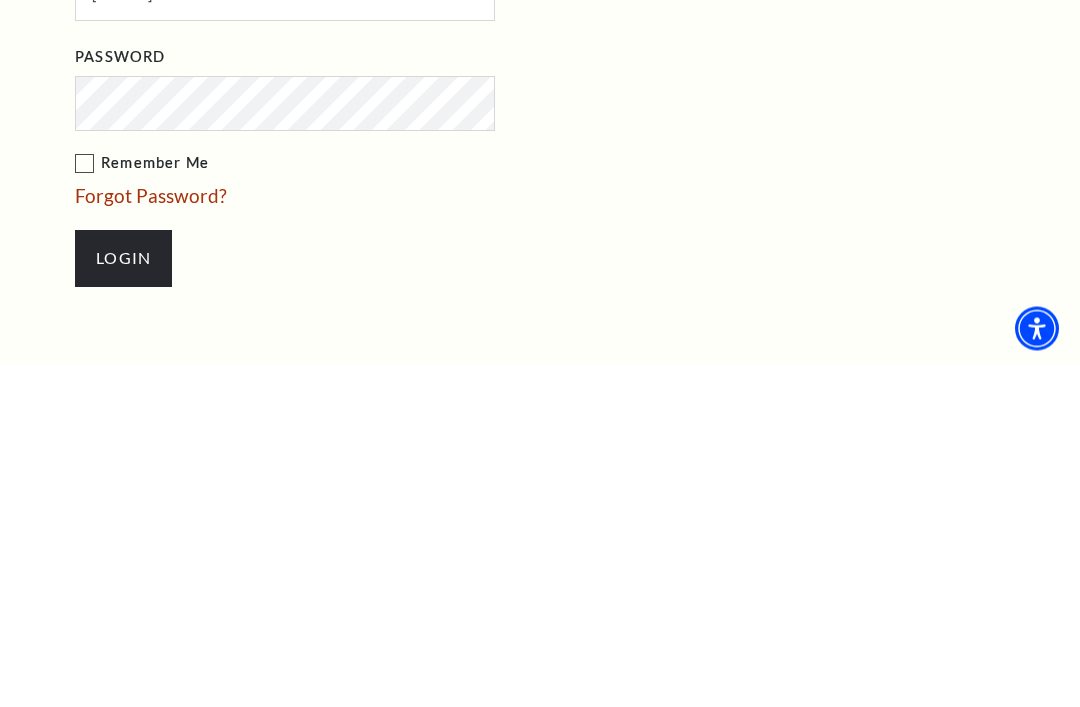 click on "Login" at bounding box center [123, 602] 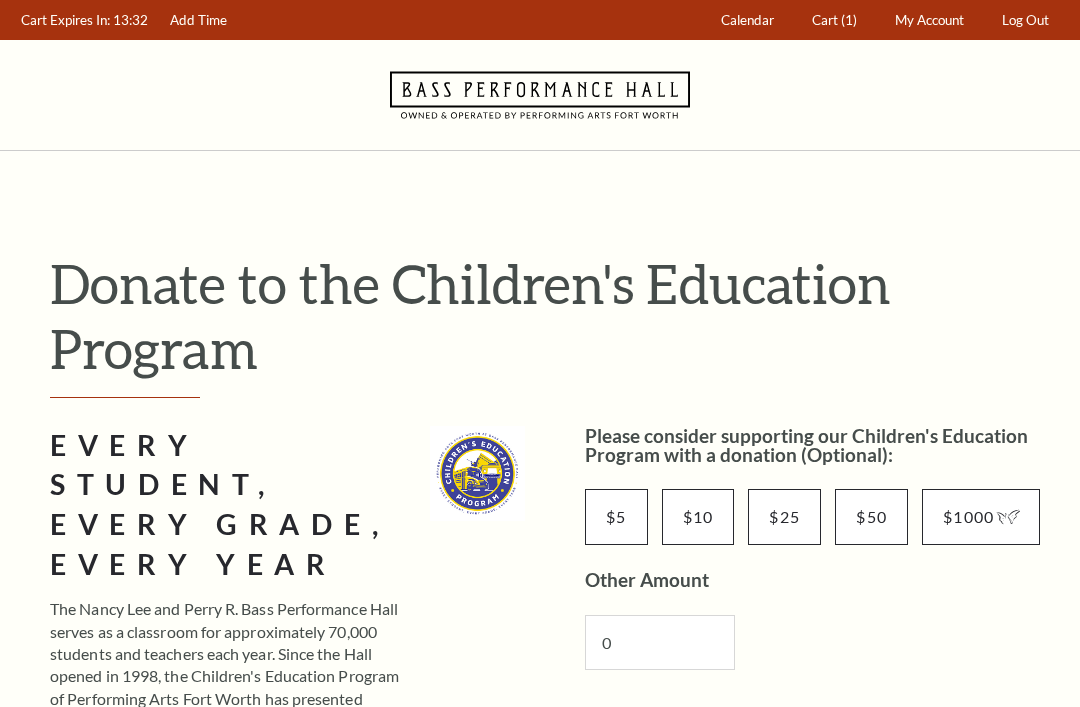 scroll, scrollTop: 0, scrollLeft: 0, axis: both 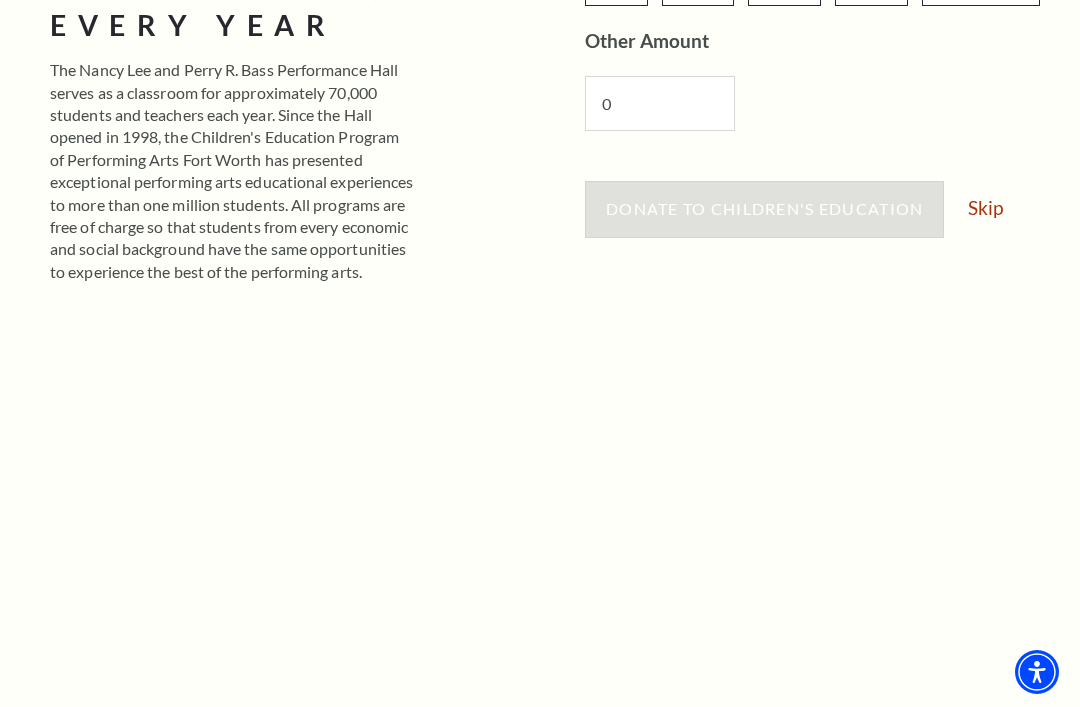 click on "Skip" at bounding box center (985, 207) 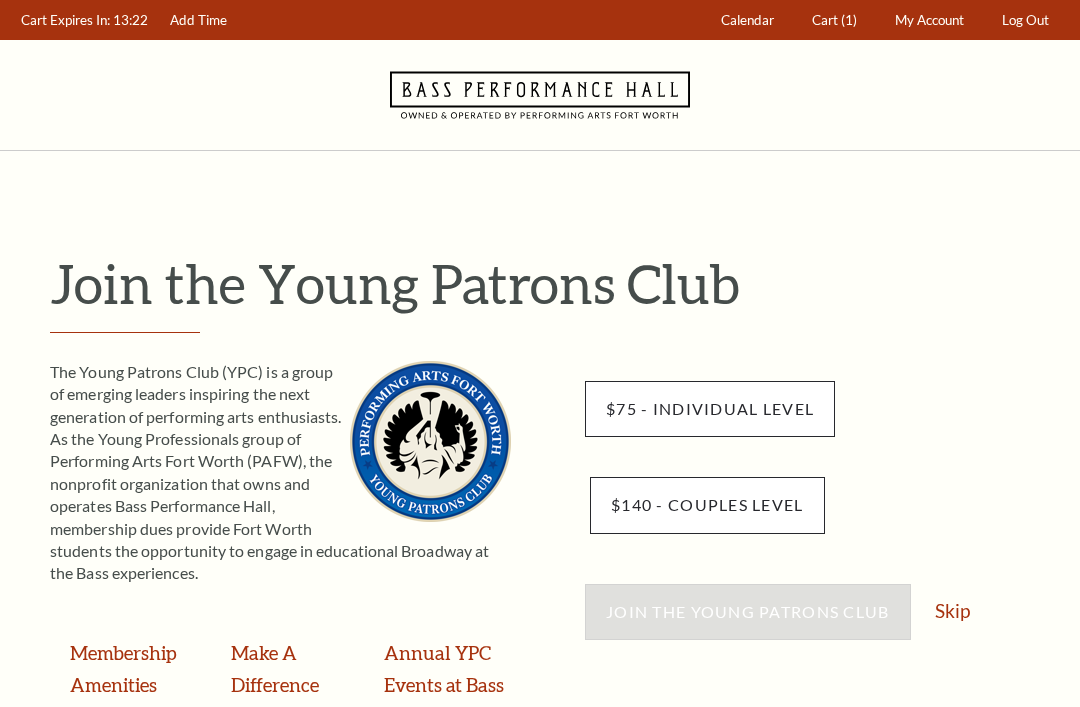 scroll, scrollTop: 0, scrollLeft: 0, axis: both 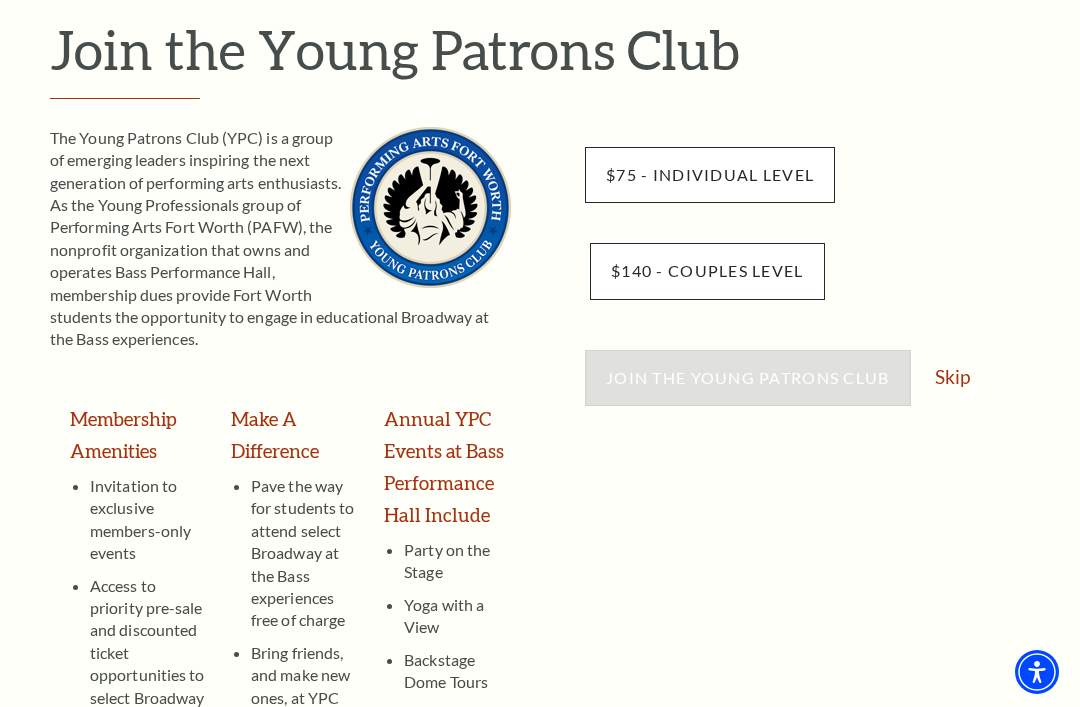 click on "Skip" at bounding box center (952, 376) 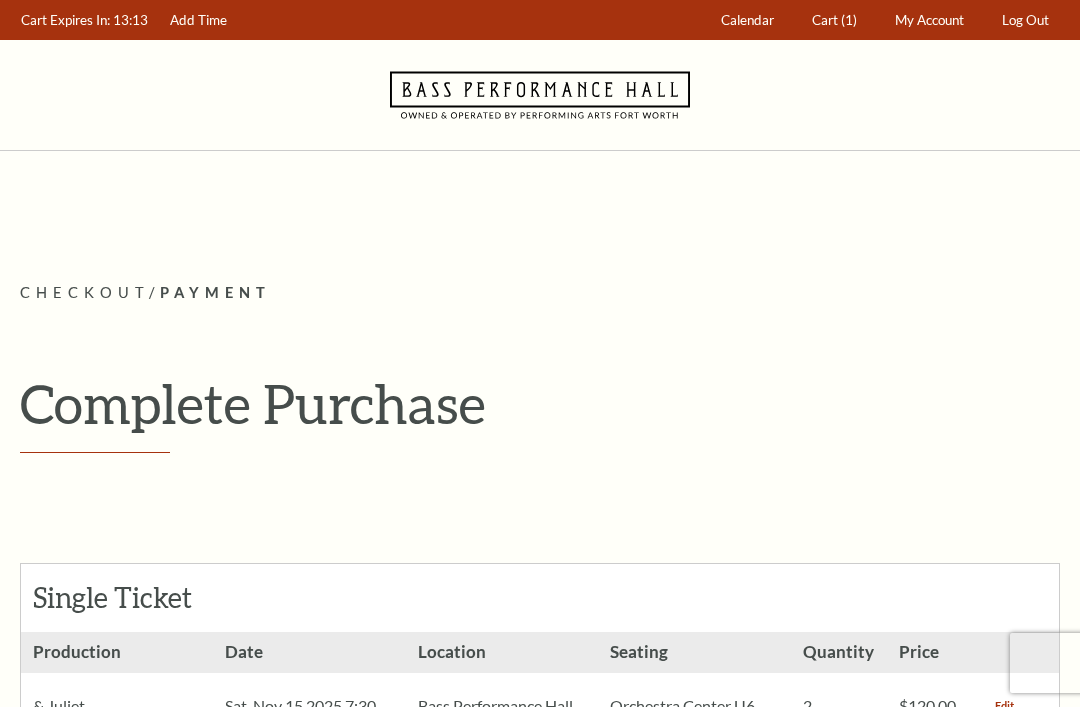 scroll, scrollTop: 0, scrollLeft: 0, axis: both 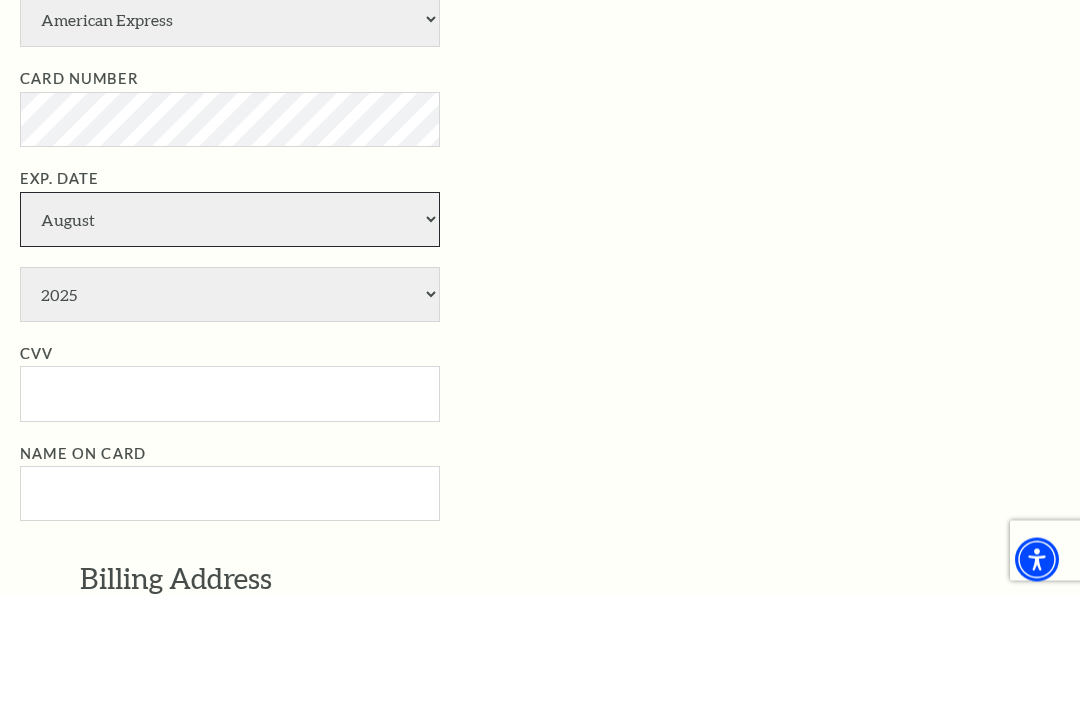 click on "January
February
March
April
May
June
July
August
September
October
November
December" at bounding box center (230, 332) 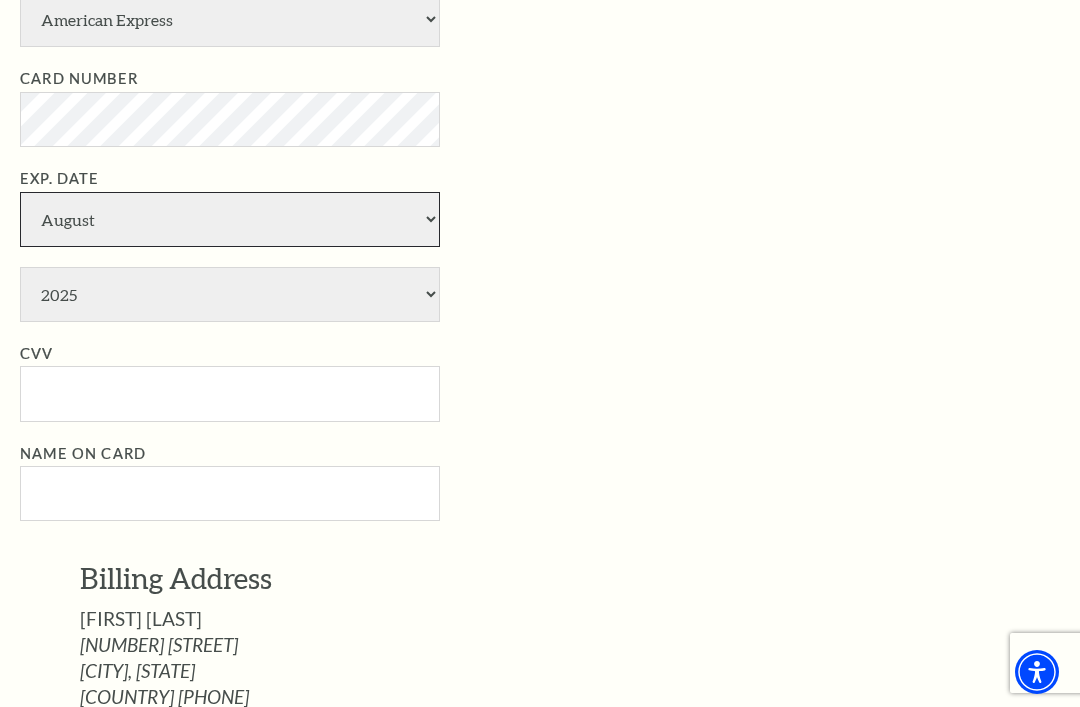 select on "2" 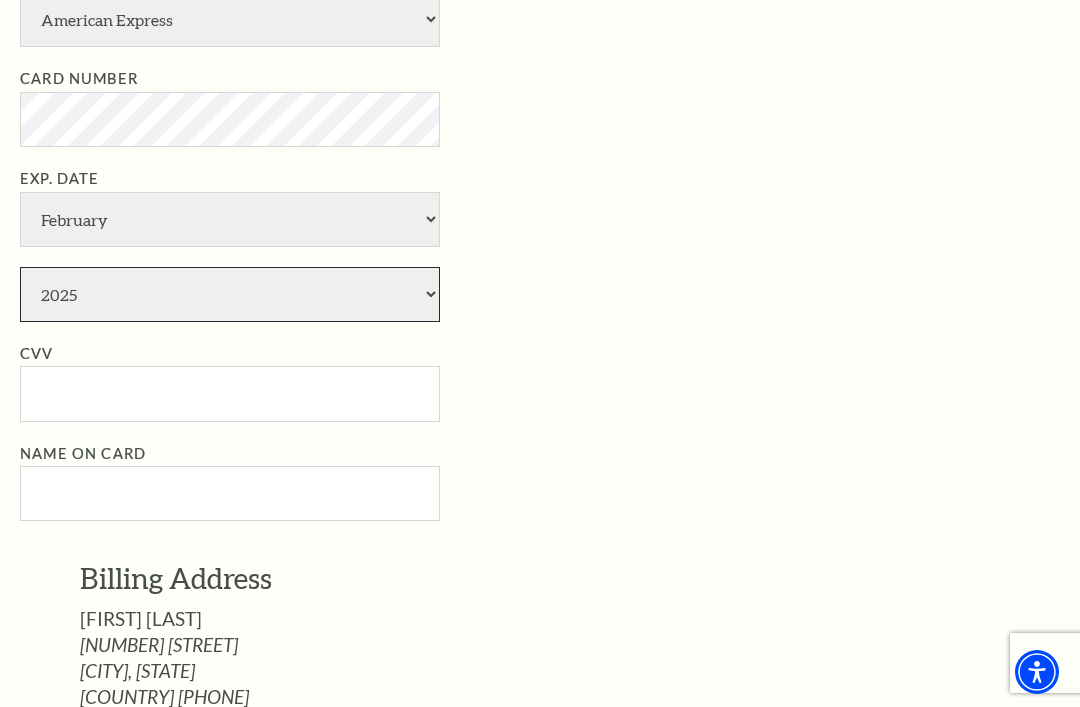 click on "2025
2026
2027
2028
2029
2030
2031
2032
2033
2034" at bounding box center [230, 294] 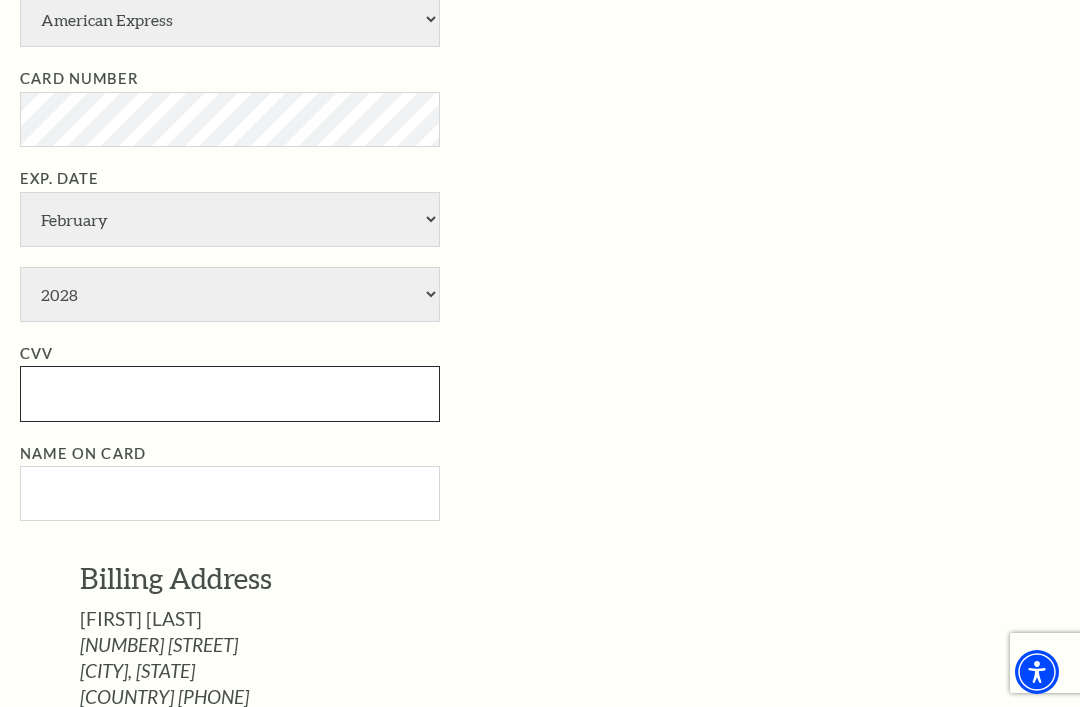 click on "CVV" at bounding box center (230, 393) 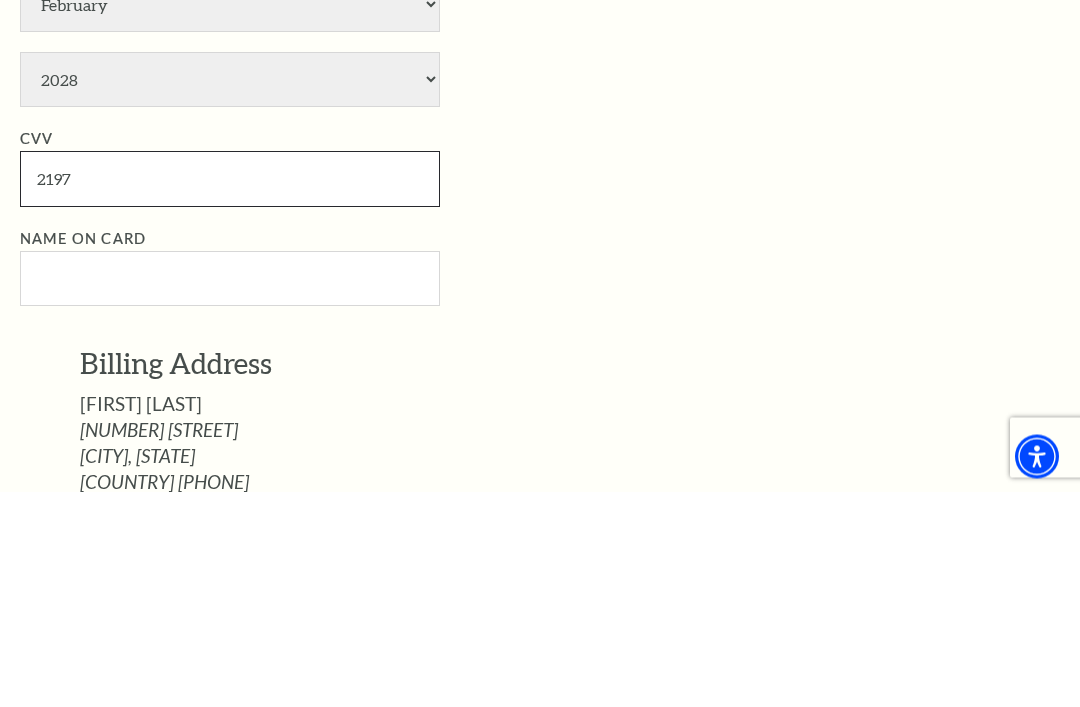type on "2197" 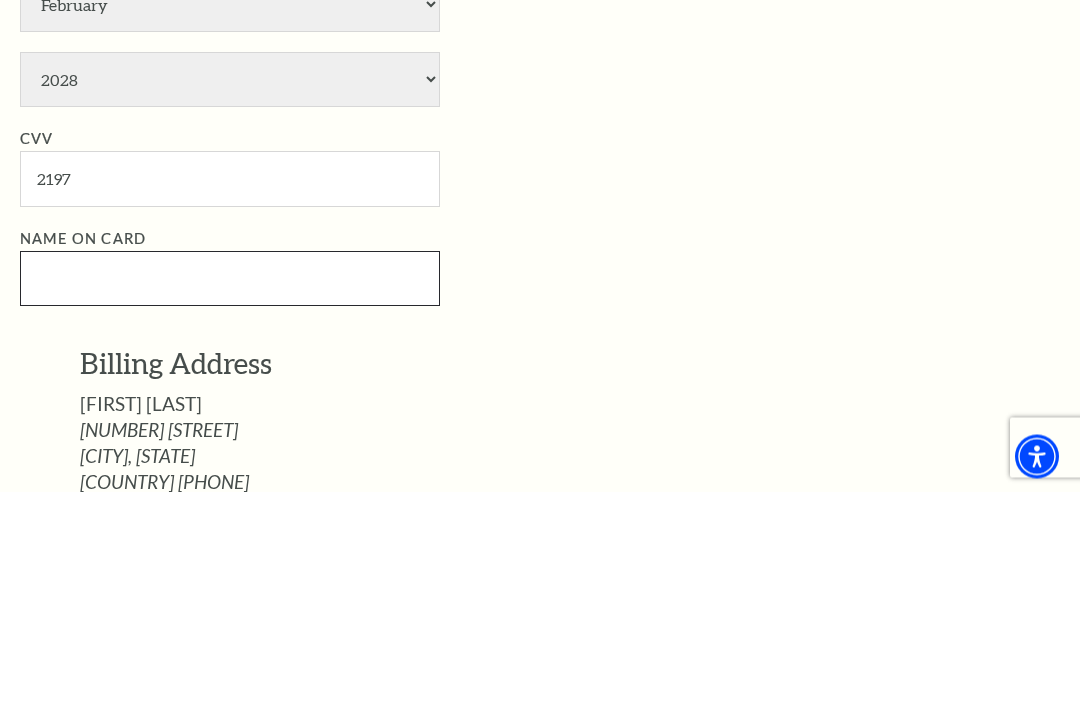 click on "Name on Card" at bounding box center (230, 494) 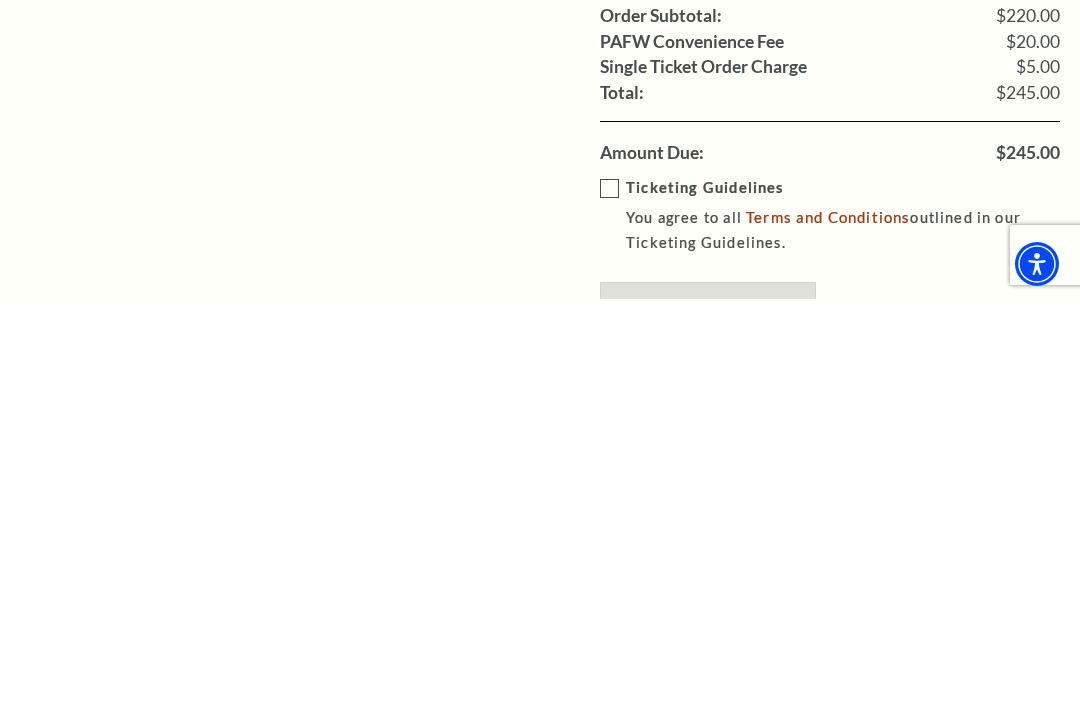 scroll, scrollTop: 2037, scrollLeft: 0, axis: vertical 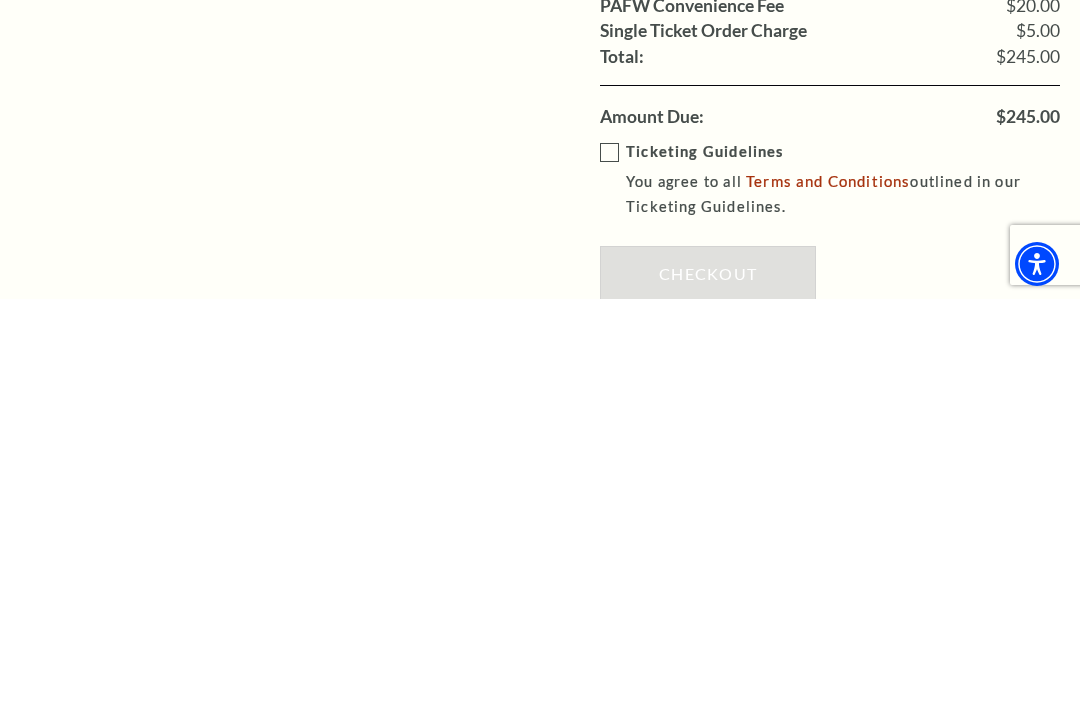 type on "Stephen Tabanian" 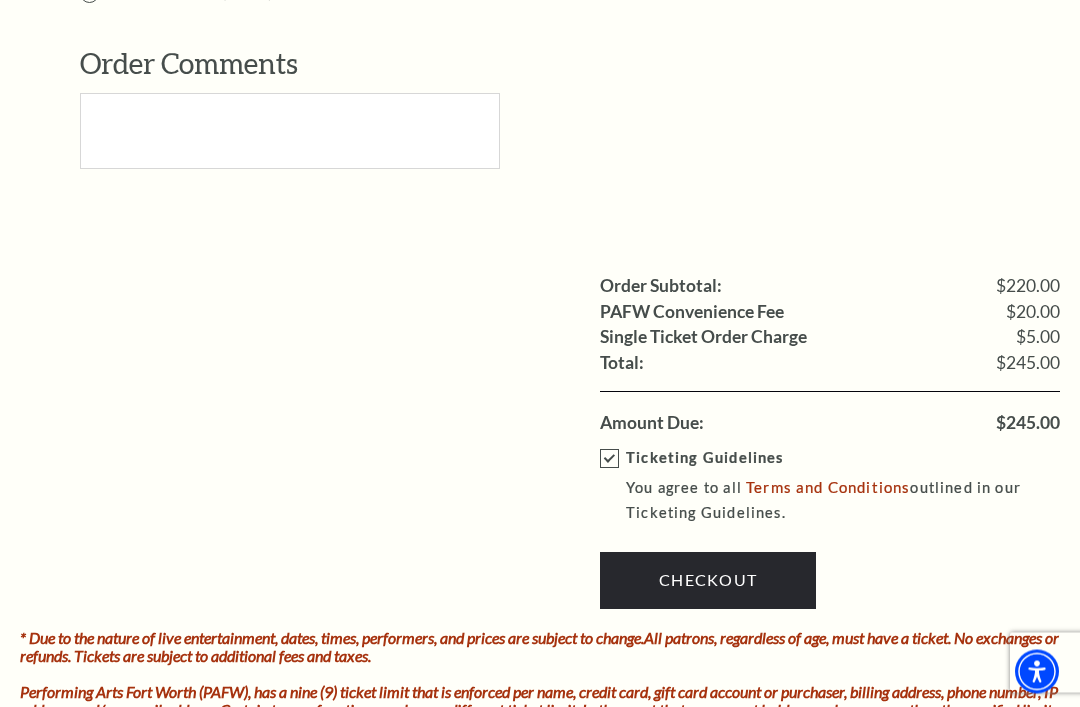 scroll, scrollTop: 2139, scrollLeft: 0, axis: vertical 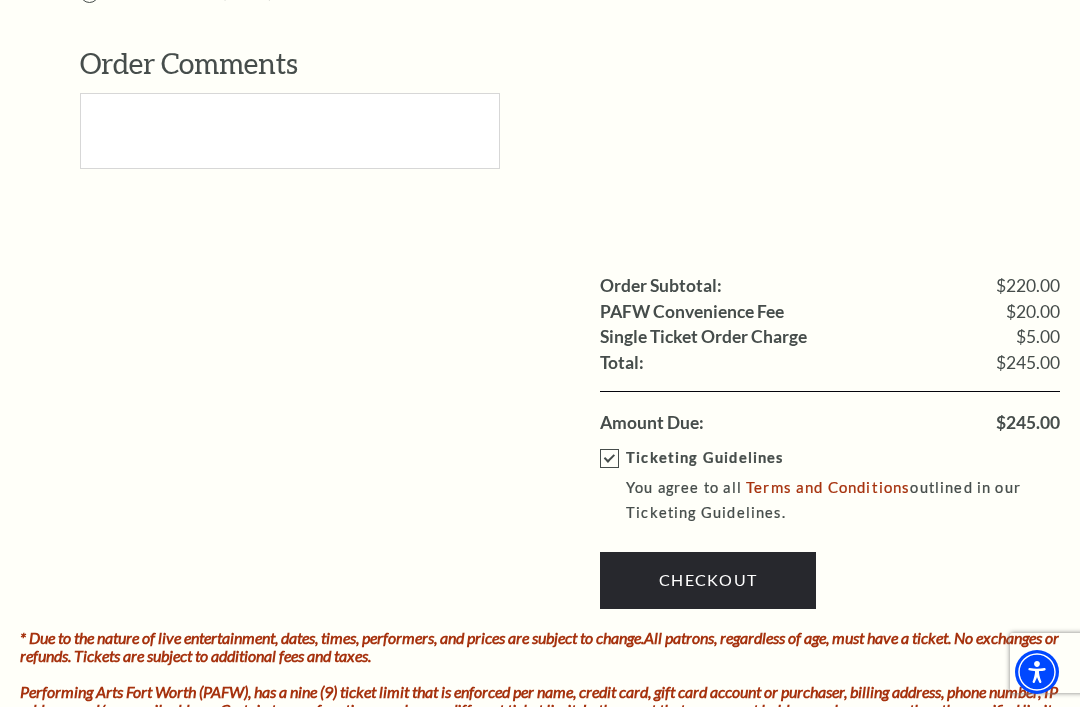 click on "Checkout" at bounding box center [708, 580] 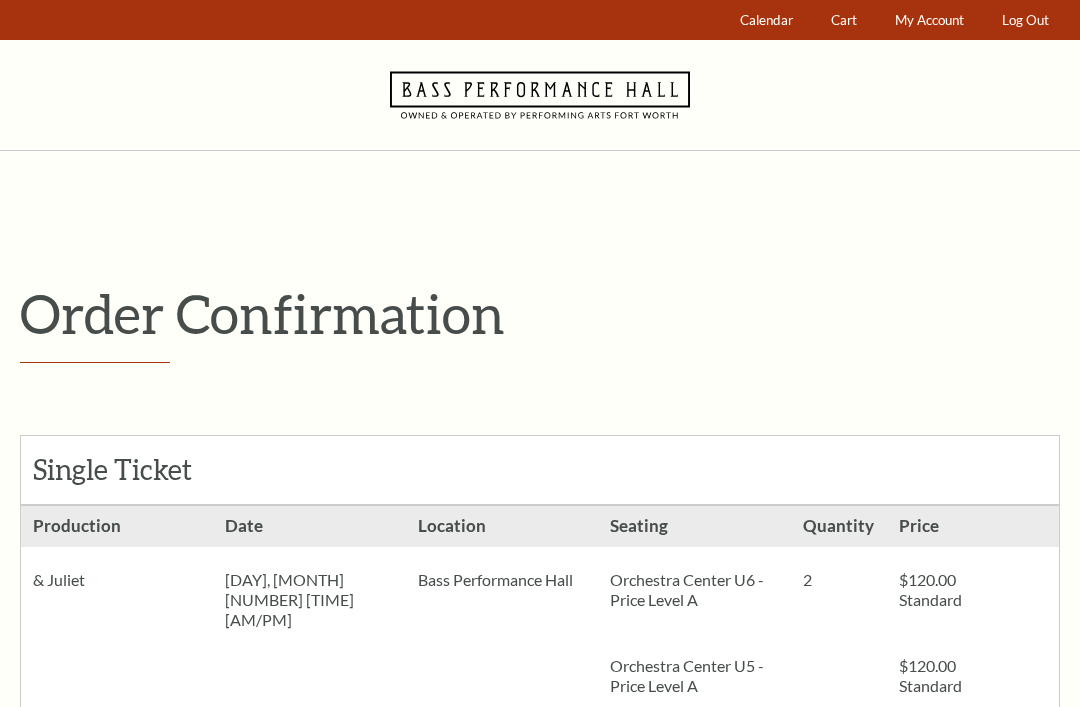 scroll, scrollTop: 0, scrollLeft: 0, axis: both 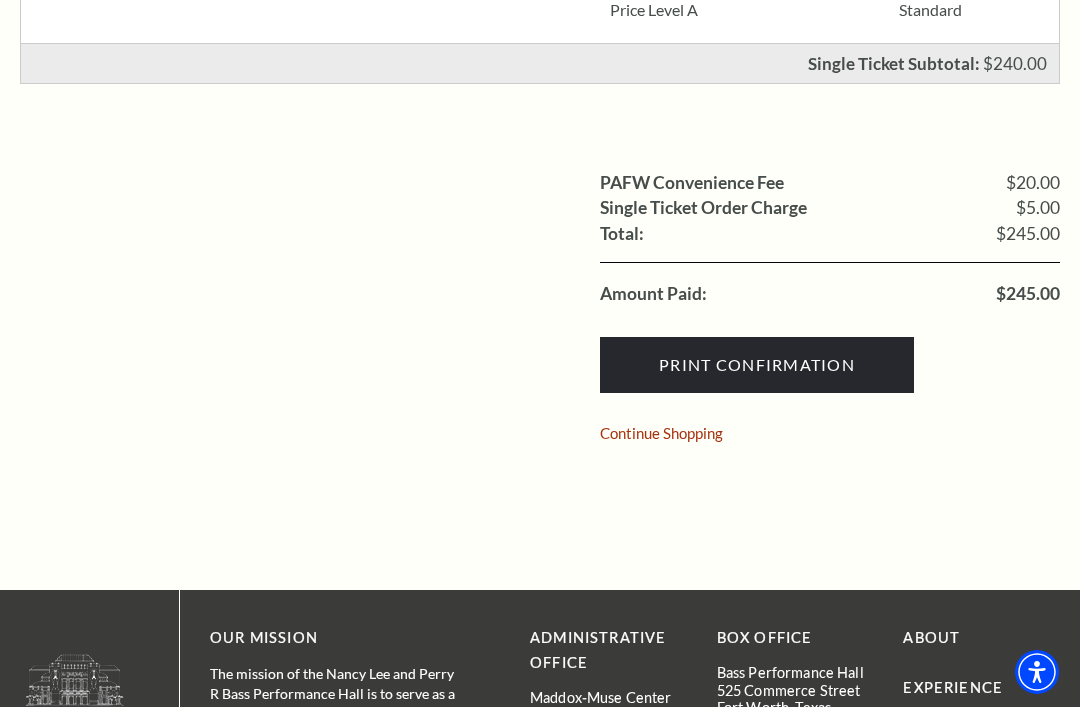 click on "Continue Shopping" at bounding box center (661, 433) 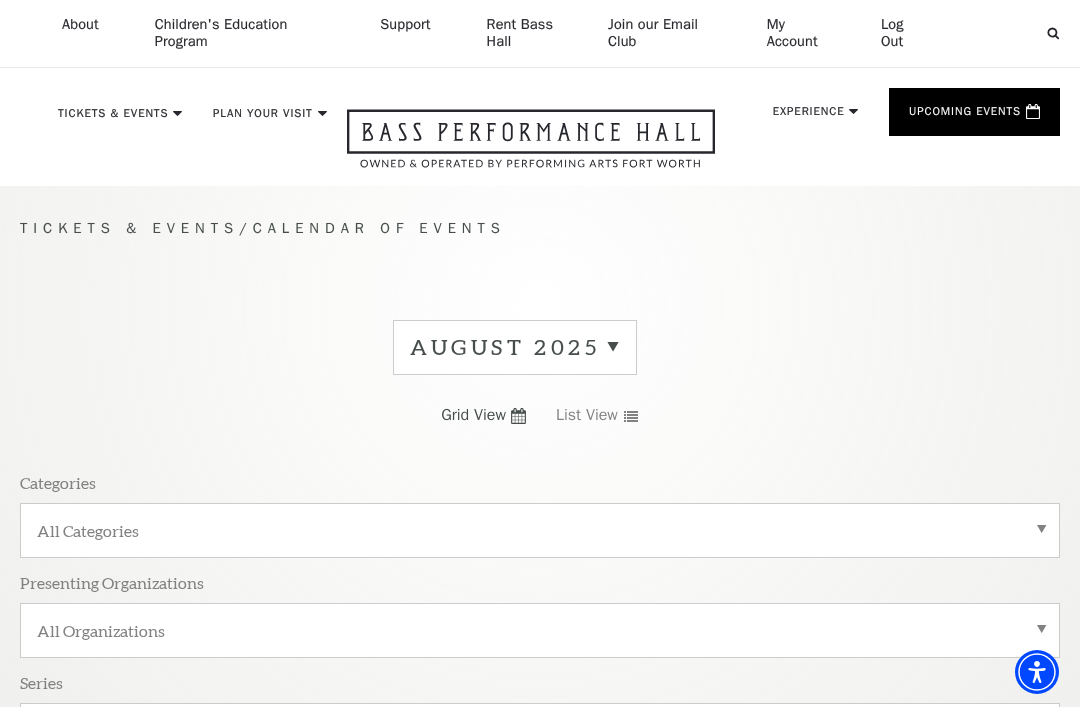 scroll, scrollTop: 56, scrollLeft: 0, axis: vertical 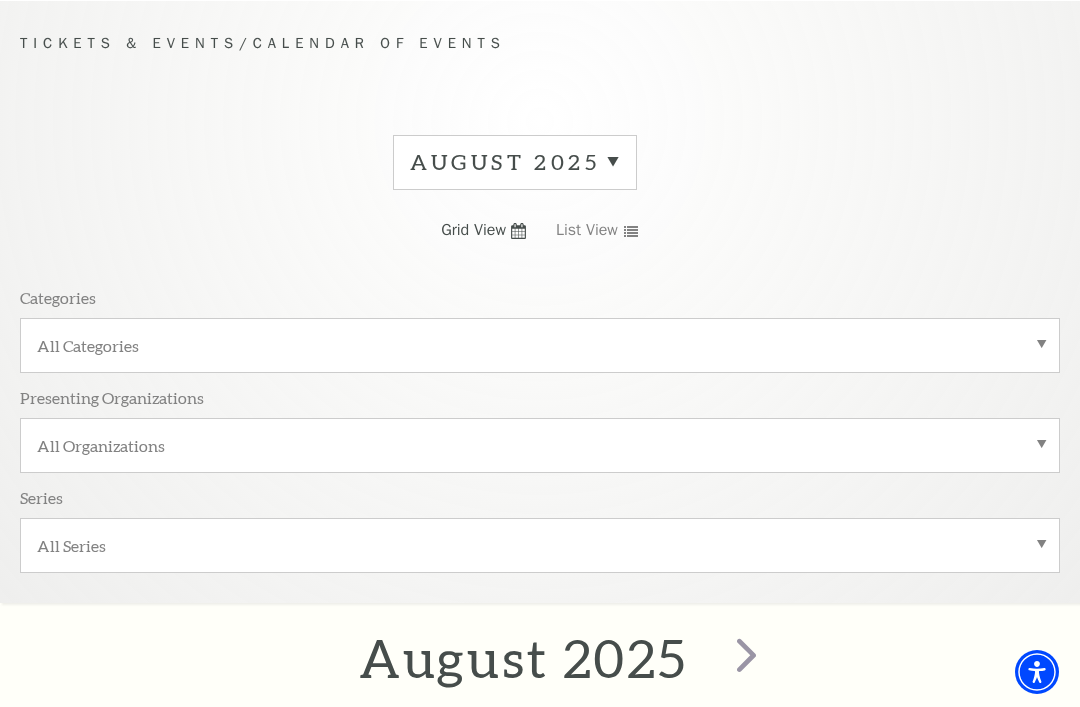 click on "August 2025" at bounding box center [515, 162] 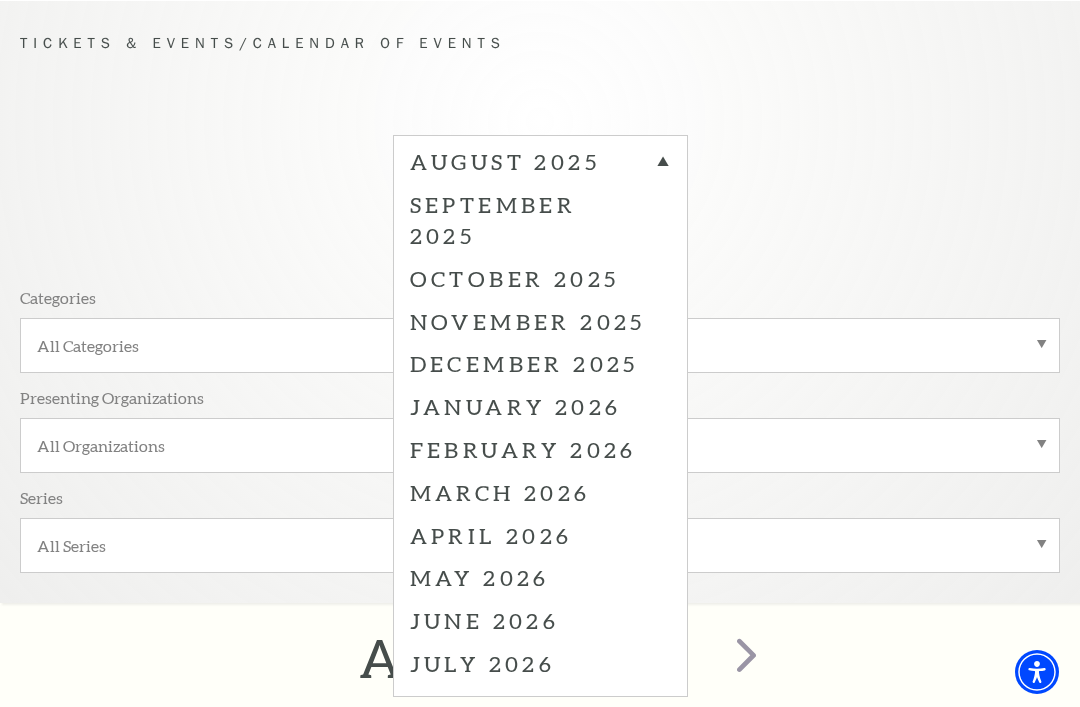 click on "March 2026" at bounding box center [540, 492] 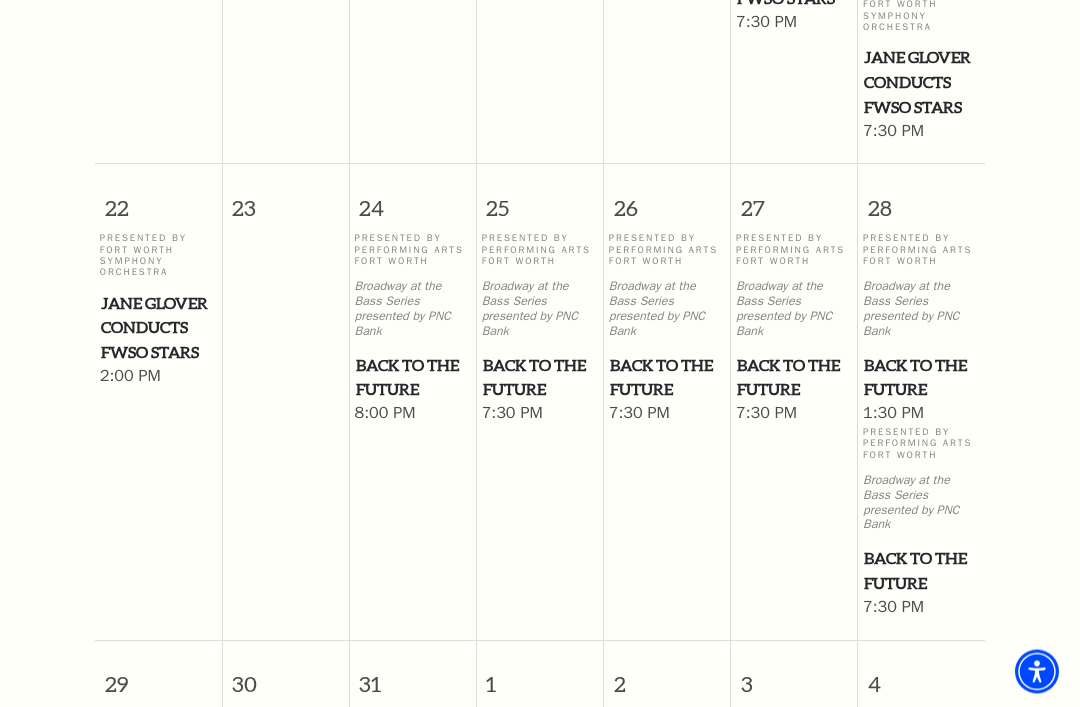 scroll, scrollTop: 1728, scrollLeft: 0, axis: vertical 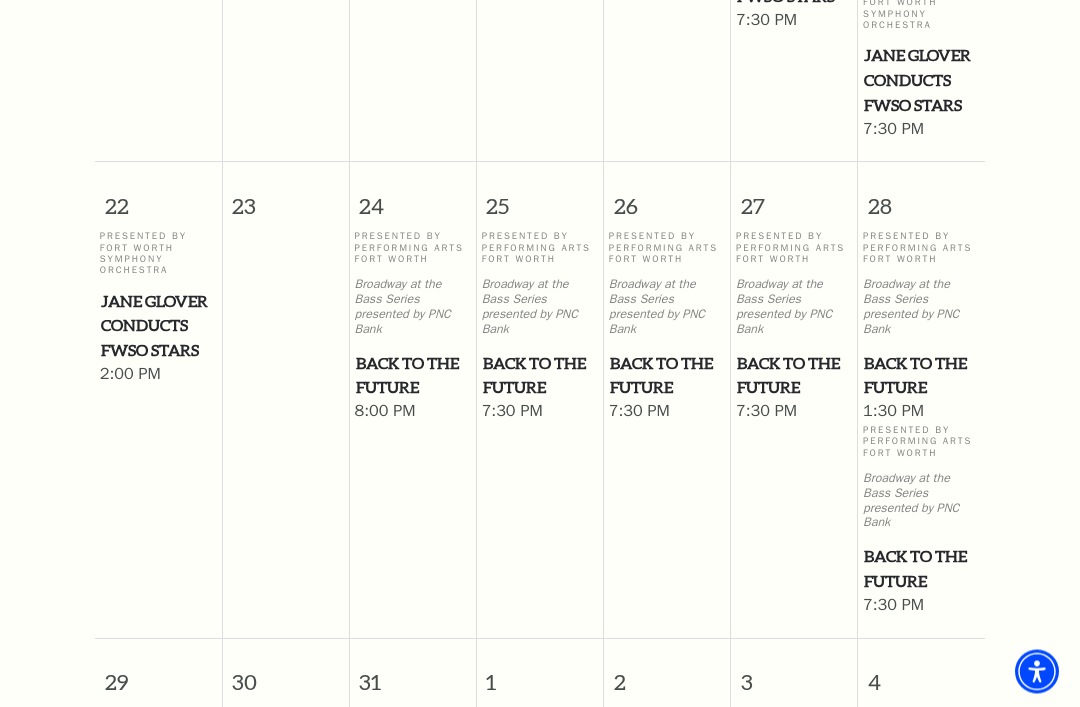 click on "Back to the Future" at bounding box center (921, 569) 